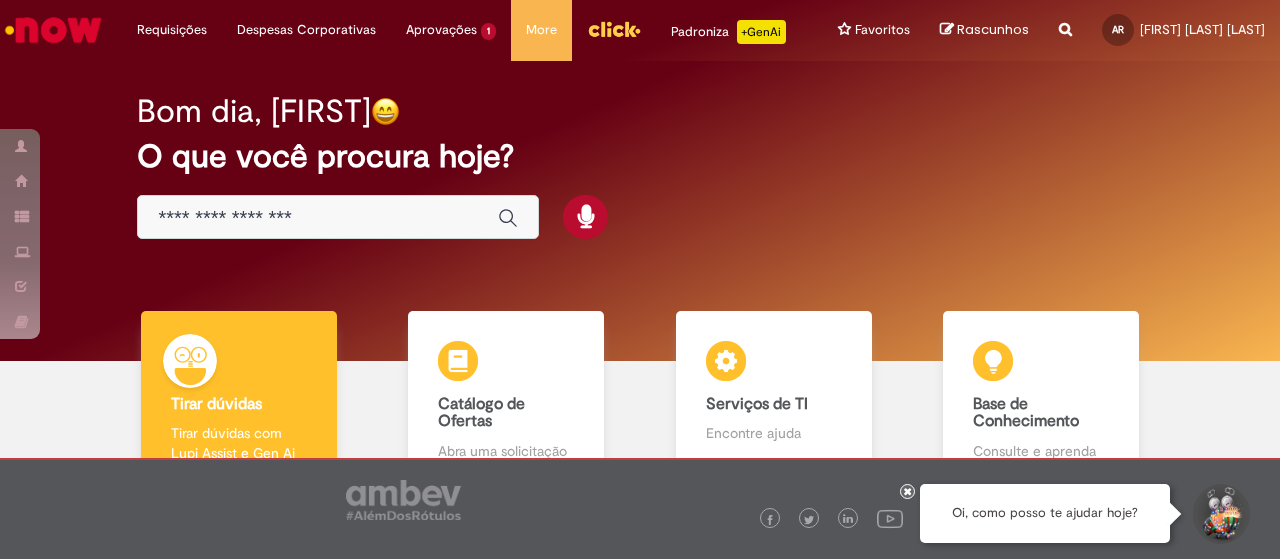 scroll, scrollTop: 0, scrollLeft: 0, axis: both 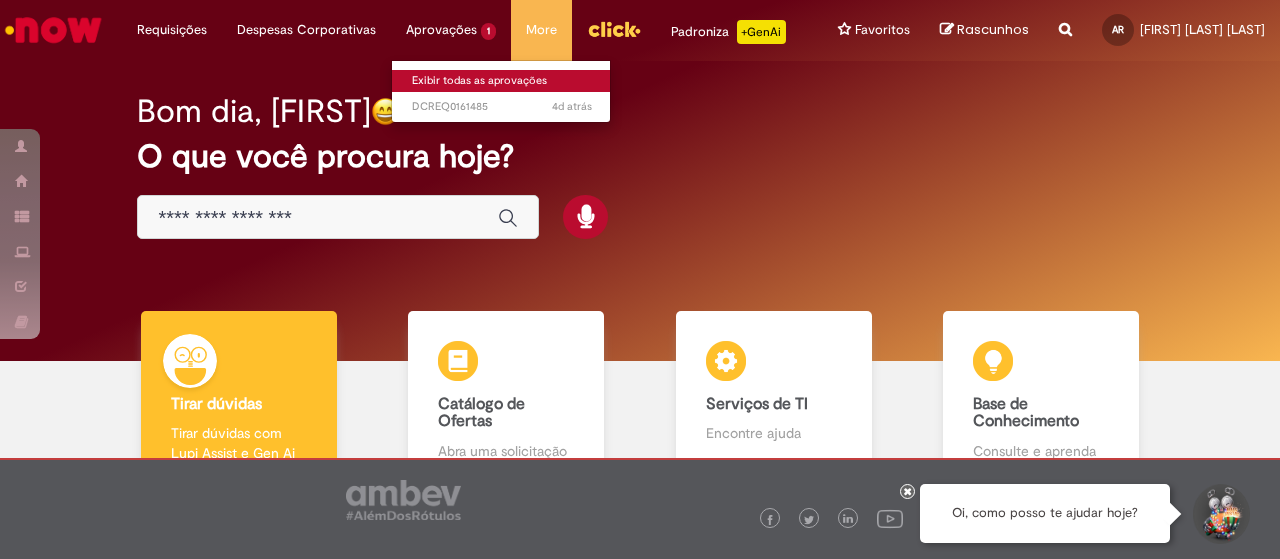 click on "Exibir todas as aprovações" at bounding box center [502, 81] 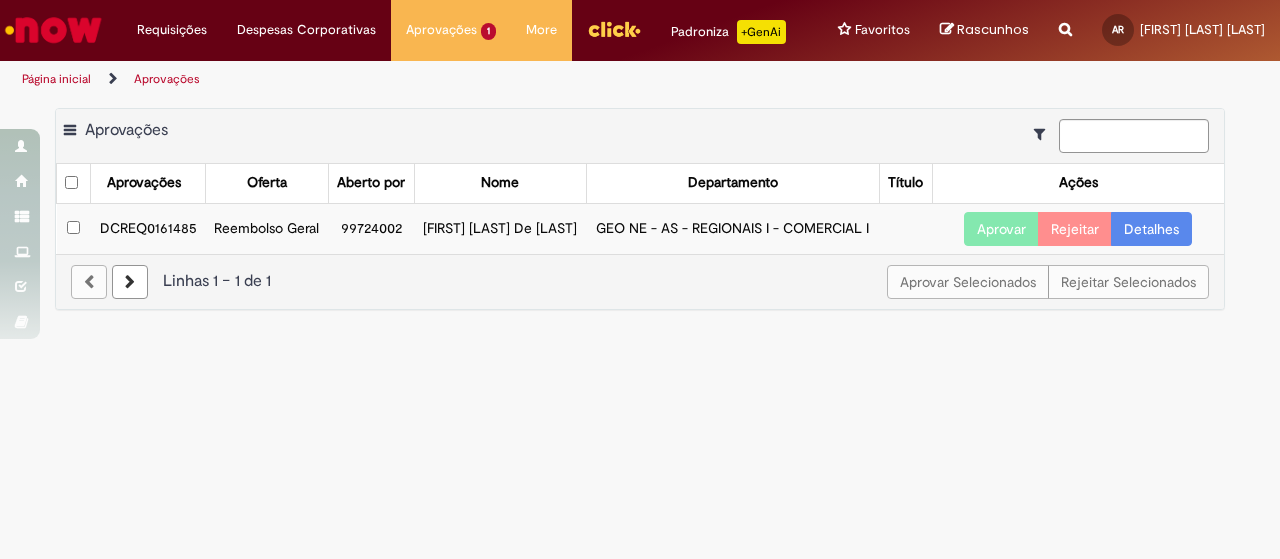 click on "Detalhes" at bounding box center [1151, 229] 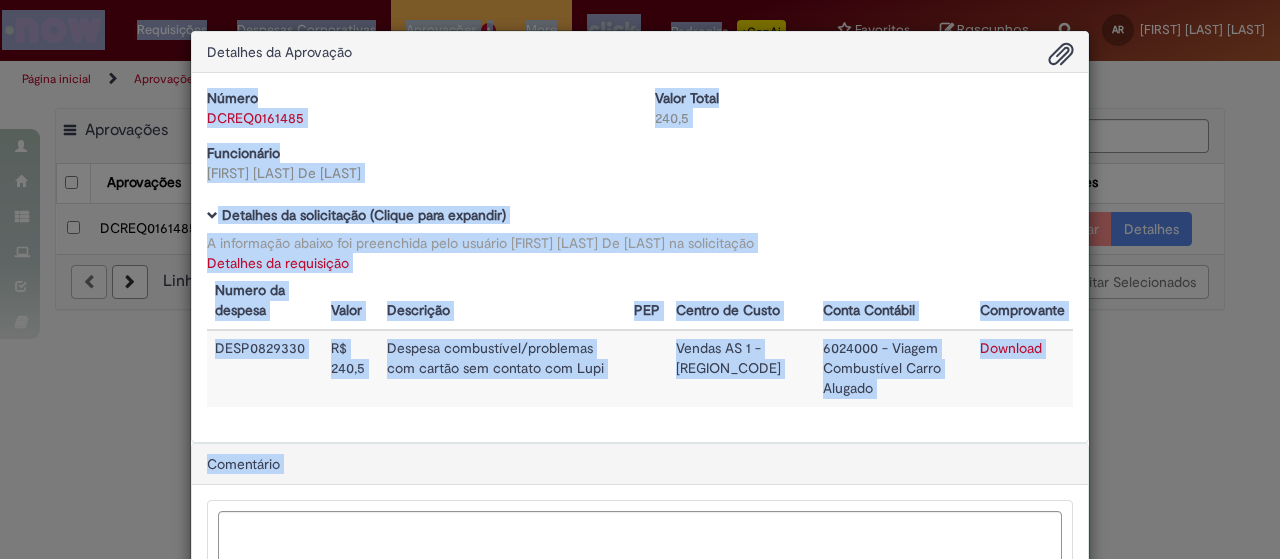 drag, startPoint x: 716, startPoint y: 54, endPoint x: 691, endPoint y: 1, distance: 58.60034 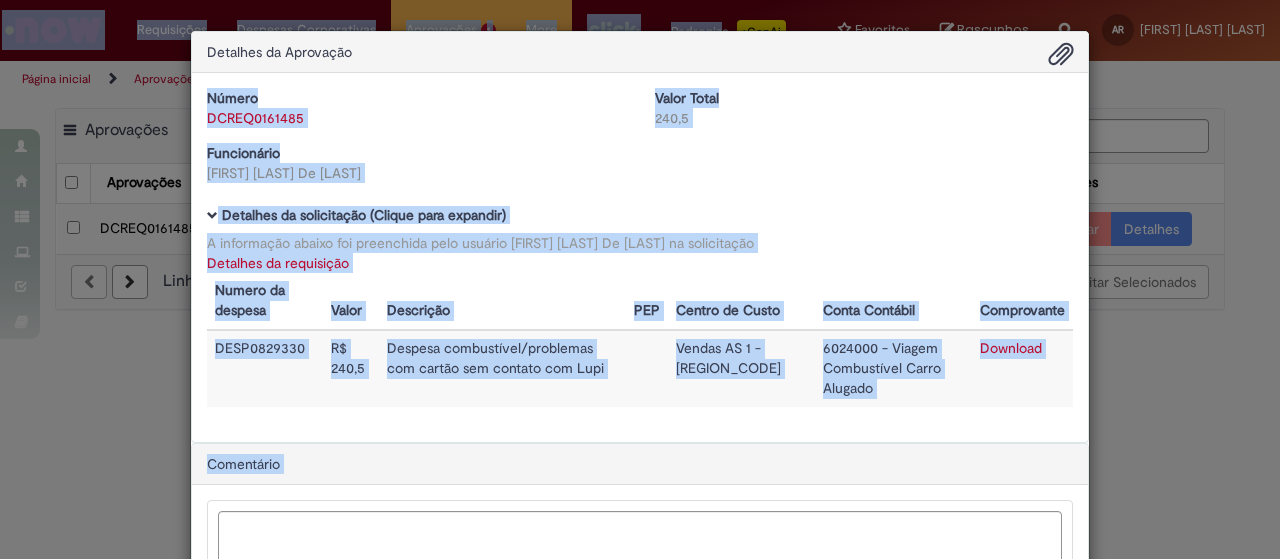 click on "Detalhes da Aprovação
Número
DCREQ0161485
Valor Total
240,5
Funcionário
Luciano Calmon De Santana
Baixar arquivos da requisição
Detalhes da solicitação (Clique para expandir)
A informação abaixo foi preenchida pelo usuário Luciano Calmon De Santana na solicitação
Detalhes da requisição
Numero da despesa
Valor
Descrição
PEP
Centro de Custo
Conta Contábil
Comprovante
DESP0829330
R$ 240,5
Despesa combustível/problemas com cartão sem contato com Lupi
Vendas AS 1 - BR2P072000
6024000 - Viagem Combustível Carro Alugado
Download
Comentário" at bounding box center [640, 279] 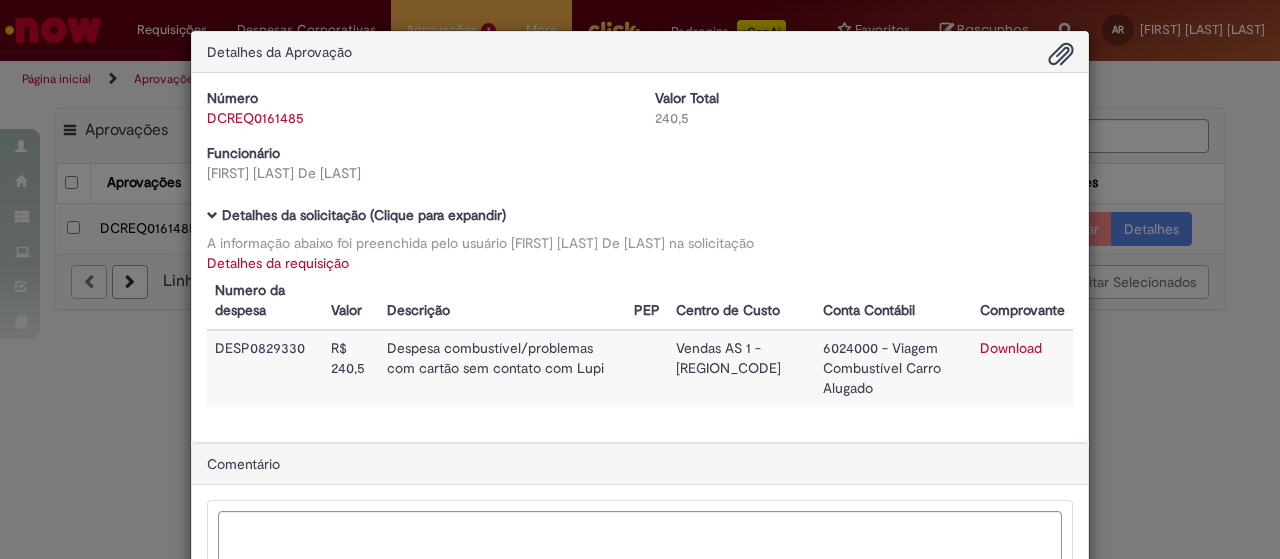 click on "Detalhes da Aprovação
Número
DCREQ0161485
Valor Total
240,5
Funcionário
Luciano Calmon De Santana
Baixar arquivos da requisição
Detalhes da solicitação (Clique para expandir)
A informação abaixo foi preenchida pelo usuário Luciano Calmon De Santana na solicitação
Detalhes da requisição
Numero da despesa
Valor
Descrição
PEP
Centro de Custo
Conta Contábil
Comprovante
DESP0829330
R$ 240,5
Despesa combustível/problemas com cartão sem contato com Lupi
Vendas AS 1 - BR2P072000
6024000 - Viagem Combustível Carro Alugado
Download
Comentário" at bounding box center [640, 279] 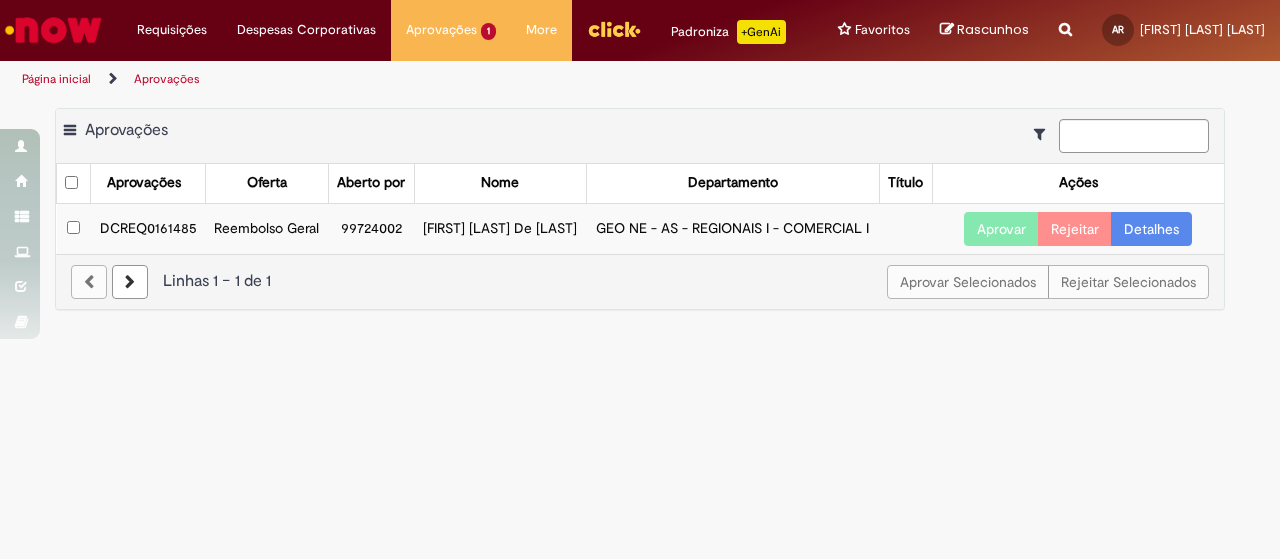 click at bounding box center [53, 30] 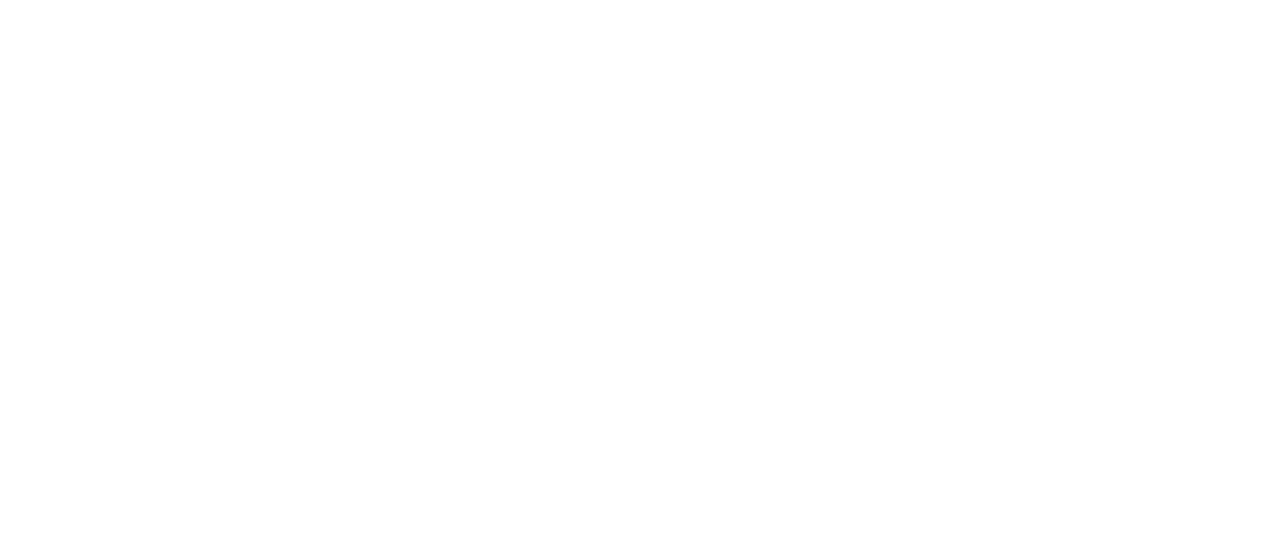 scroll, scrollTop: 0, scrollLeft: 0, axis: both 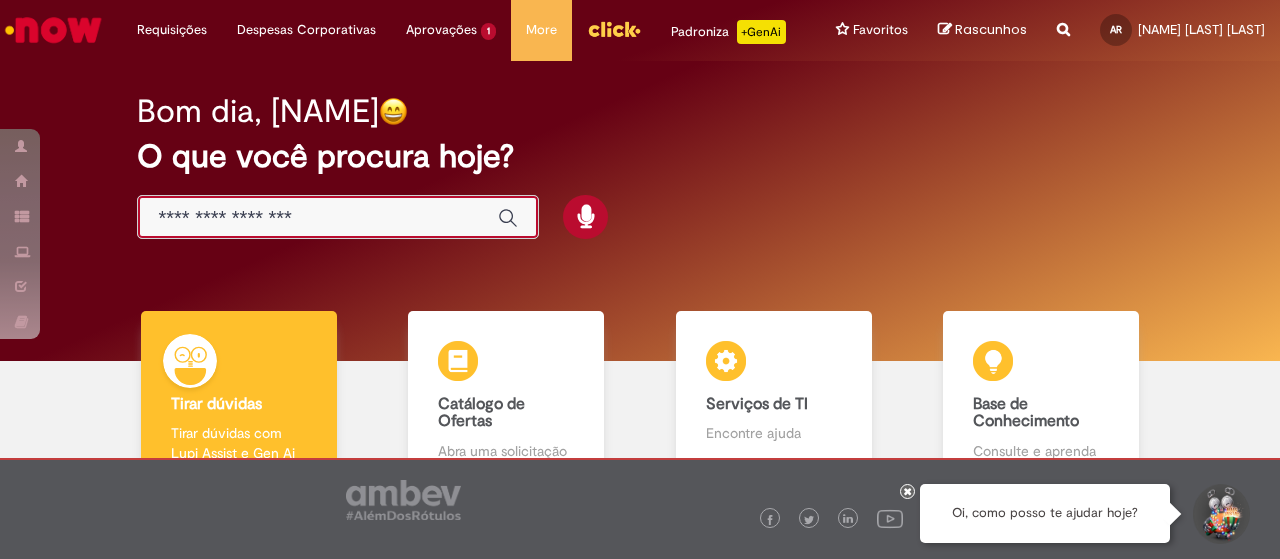 click at bounding box center (318, 218) 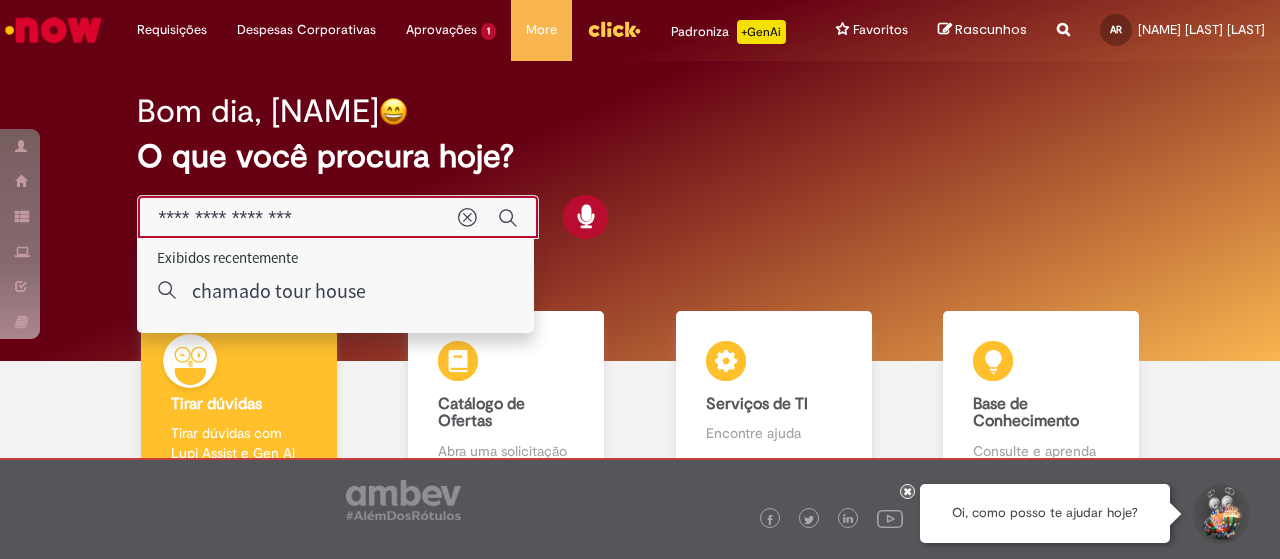 type on "**********" 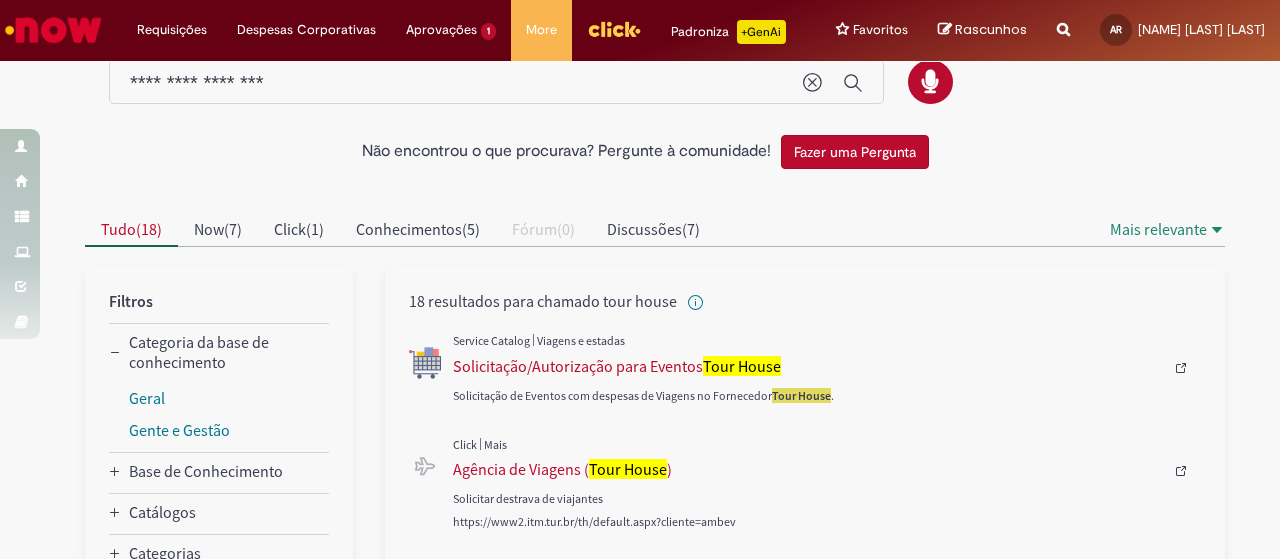 scroll, scrollTop: 0, scrollLeft: 0, axis: both 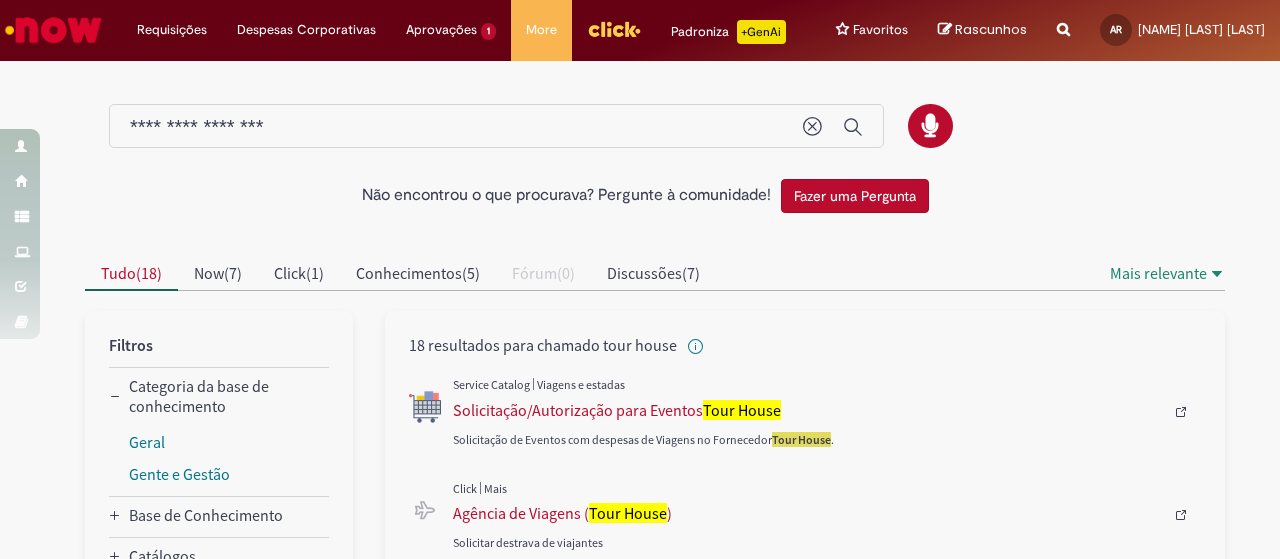 click on "**********" at bounding box center [456, 127] 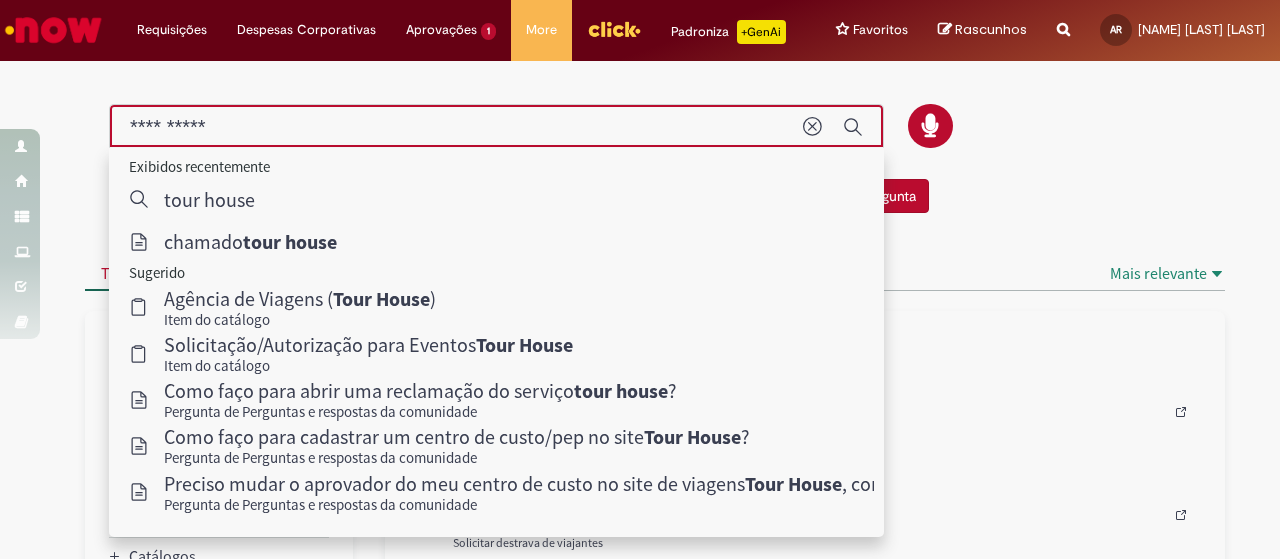 click on "**********" at bounding box center [456, 127] 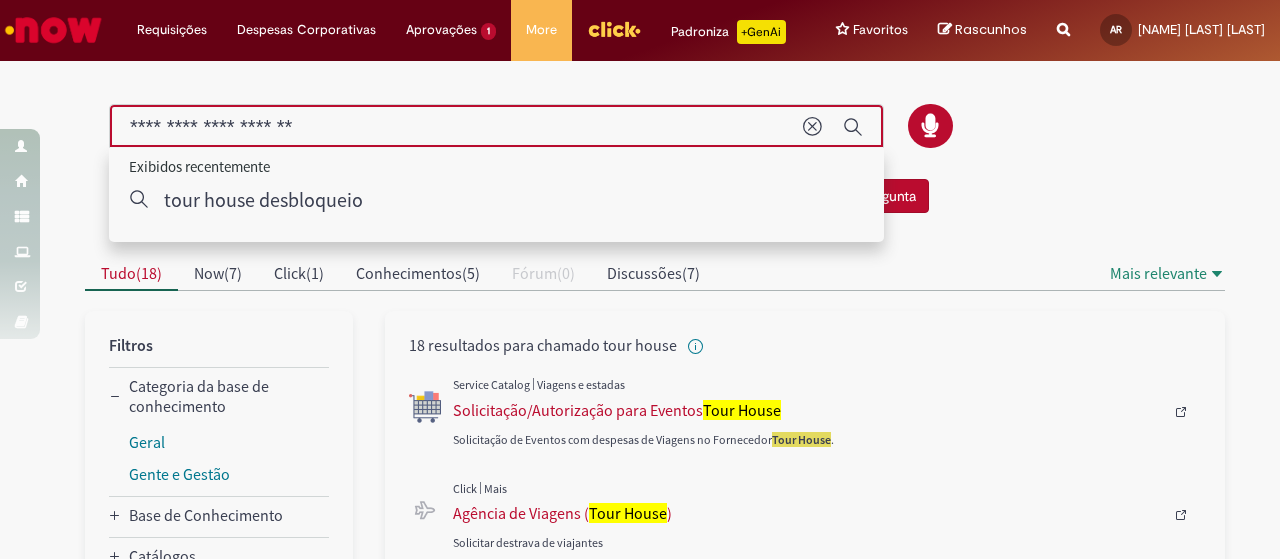type on "**********" 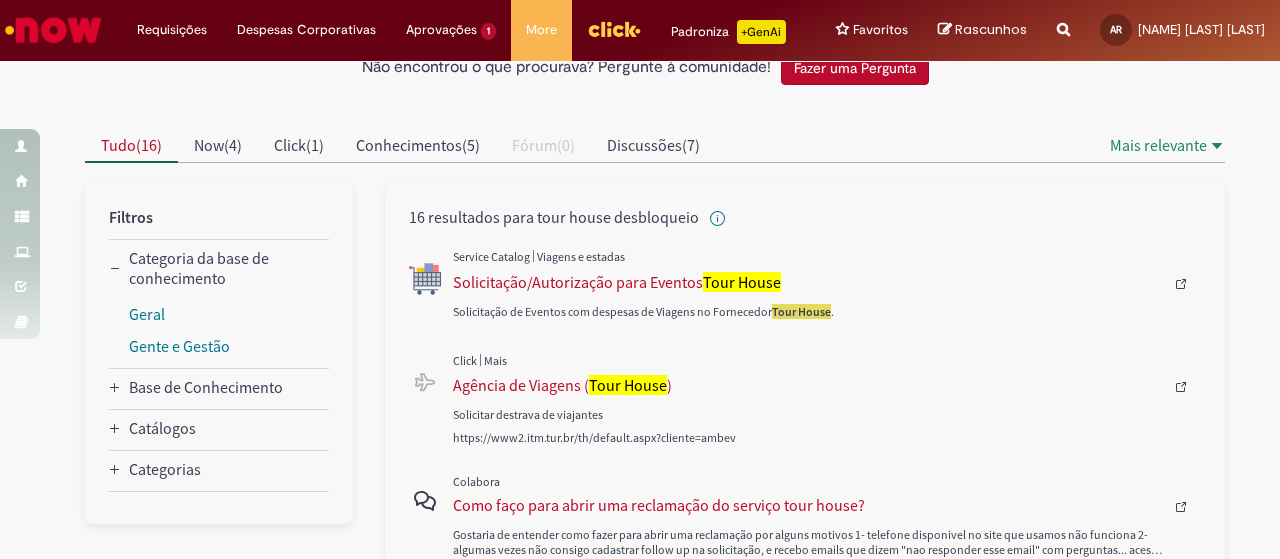 scroll, scrollTop: 124, scrollLeft: 0, axis: vertical 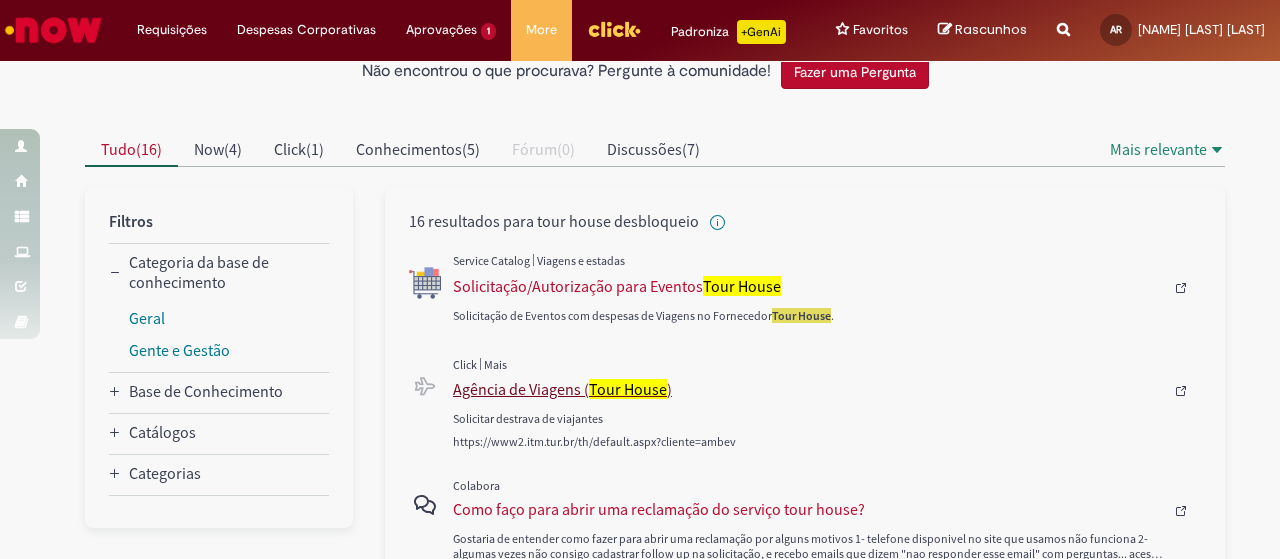 click on "Agência de Viagens ( Tour House )" at bounding box center (808, 389) 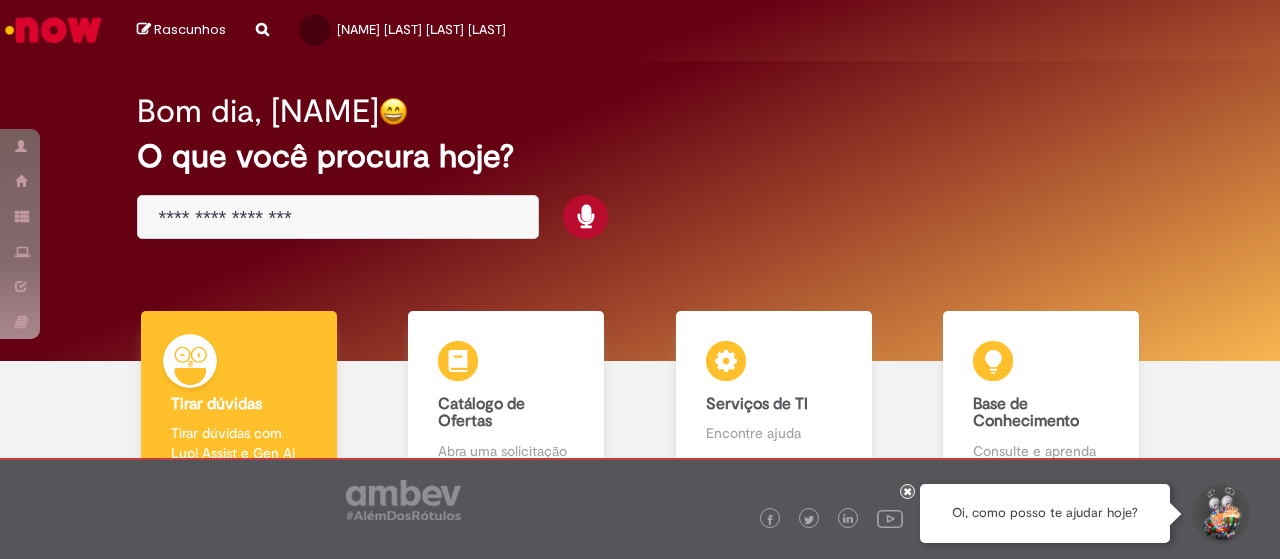 scroll, scrollTop: 0, scrollLeft: 0, axis: both 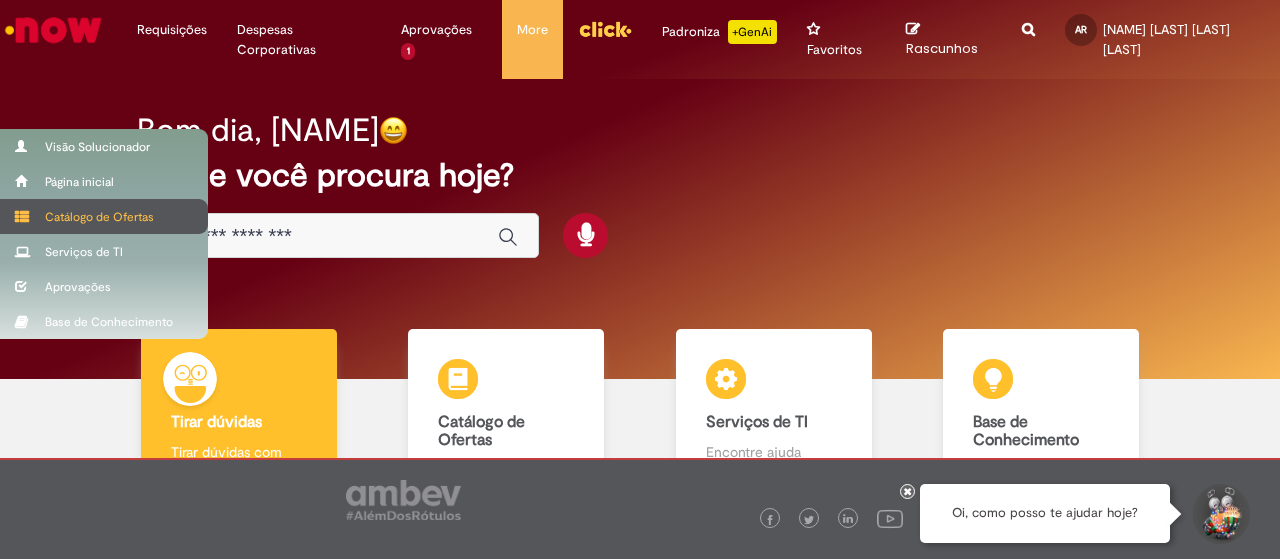 click on "Catálogo de Ofertas" at bounding box center (104, 216) 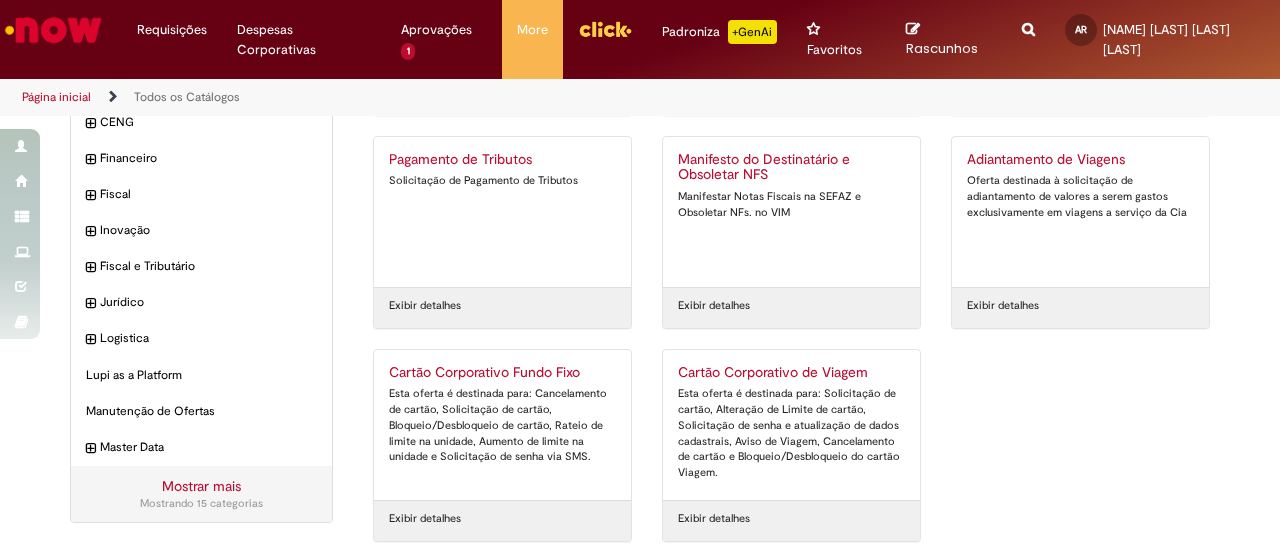 scroll, scrollTop: 0, scrollLeft: 0, axis: both 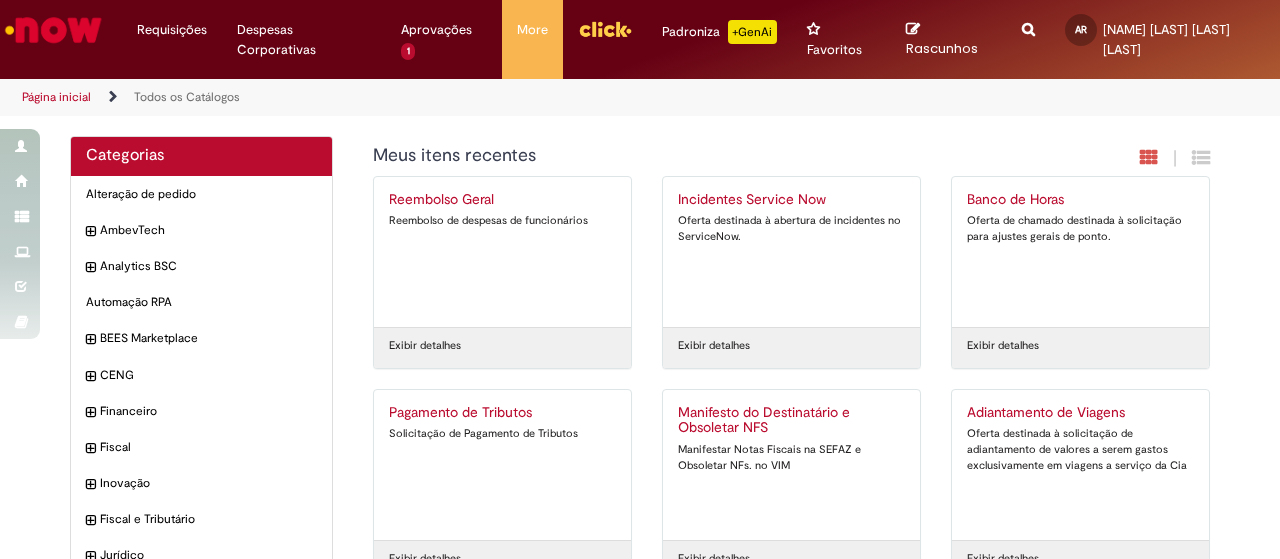 click at bounding box center [1028, 18] 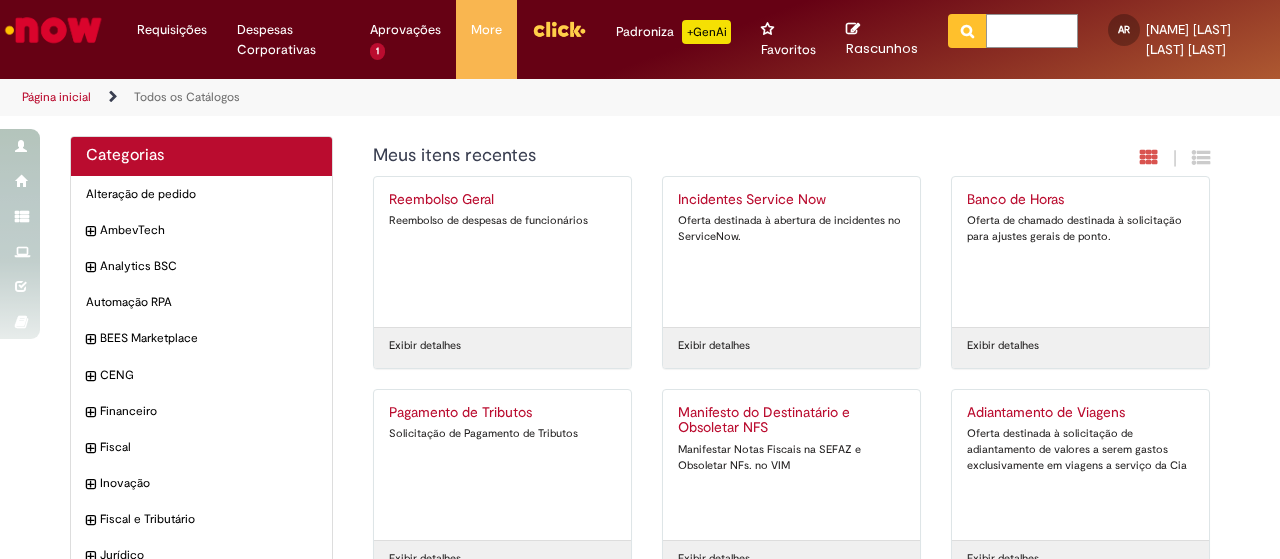 click at bounding box center [1032, 31] 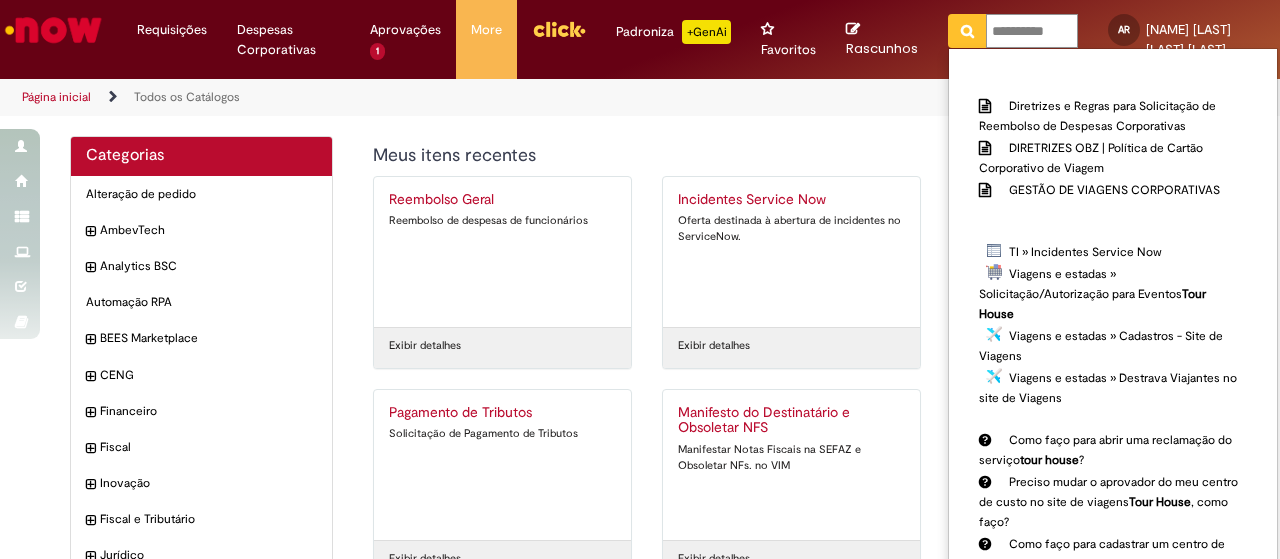 type on "**********" 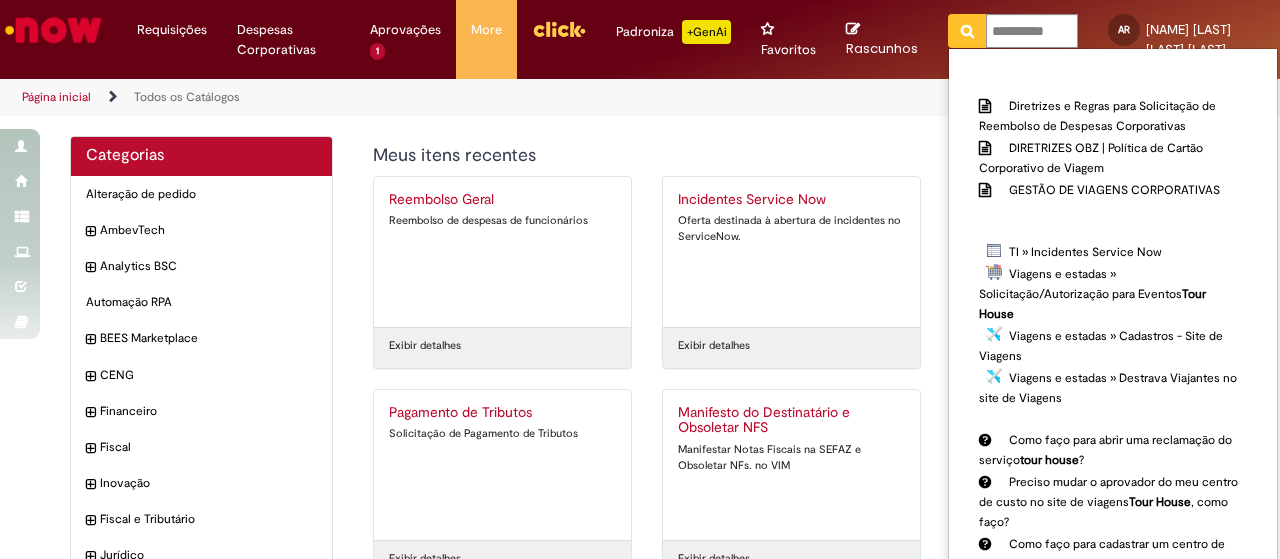 click at bounding box center (967, 31) 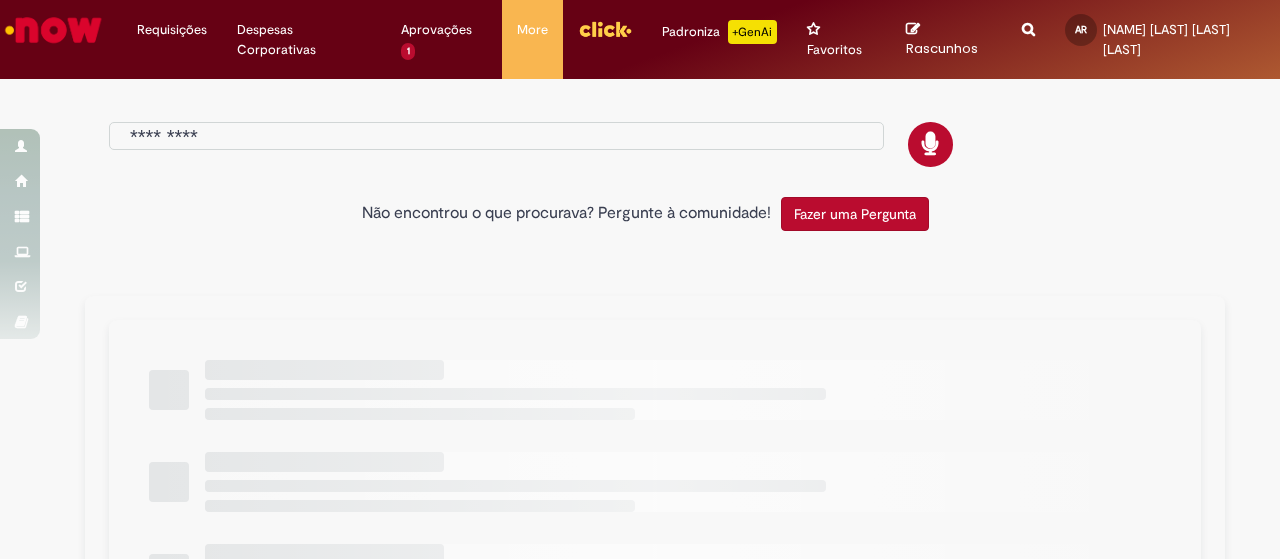 type on "**********" 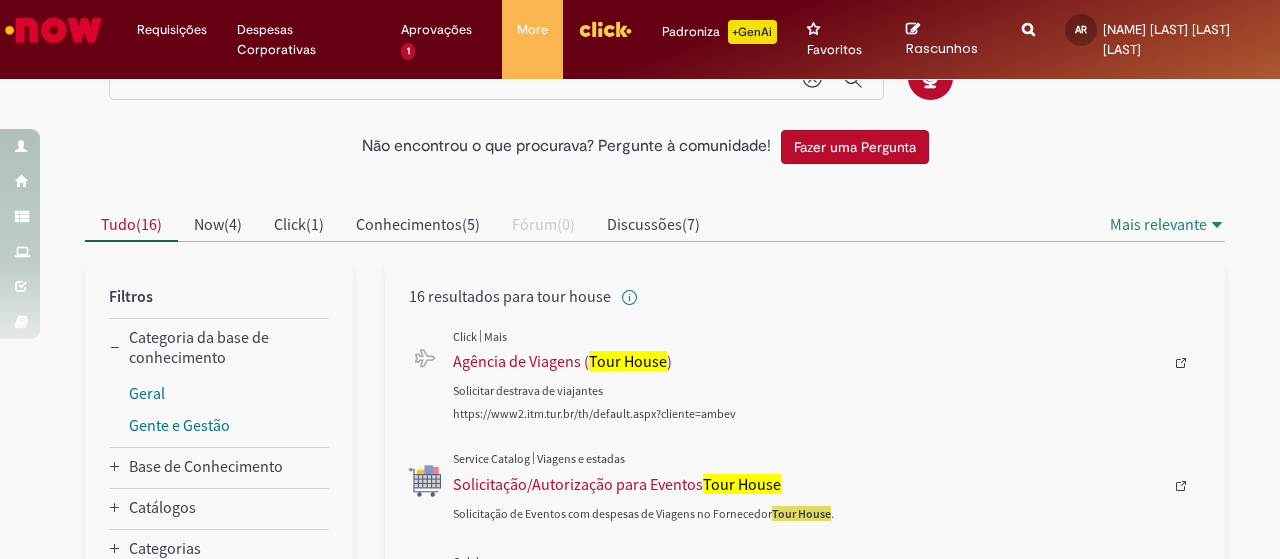 scroll, scrollTop: 35, scrollLeft: 0, axis: vertical 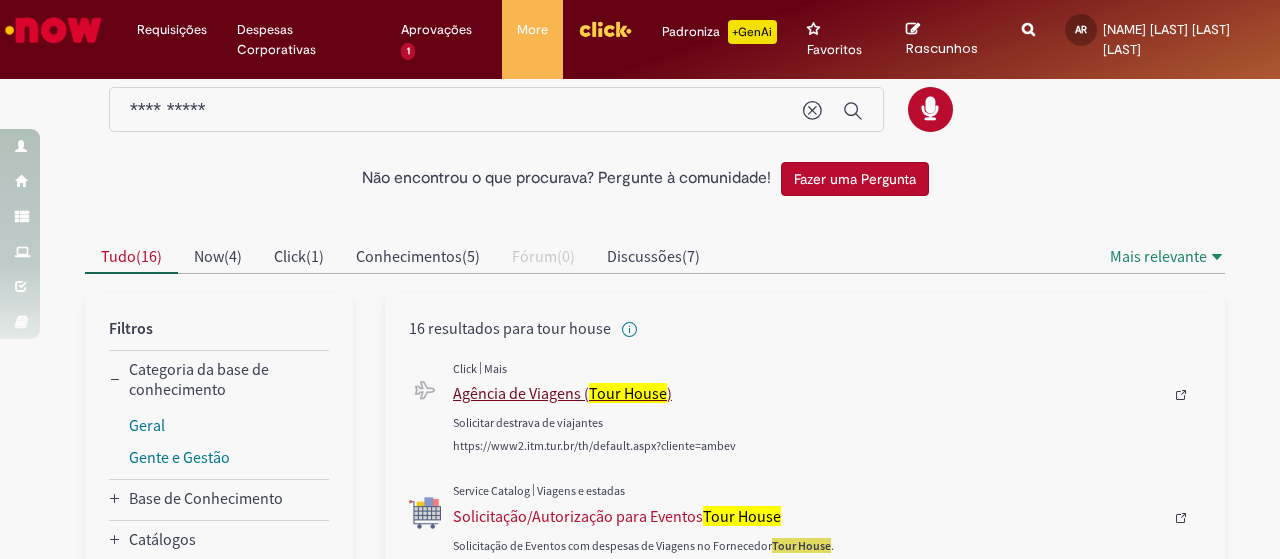 click on "Agência de Viagens ( Tour House )" at bounding box center (808, 393) 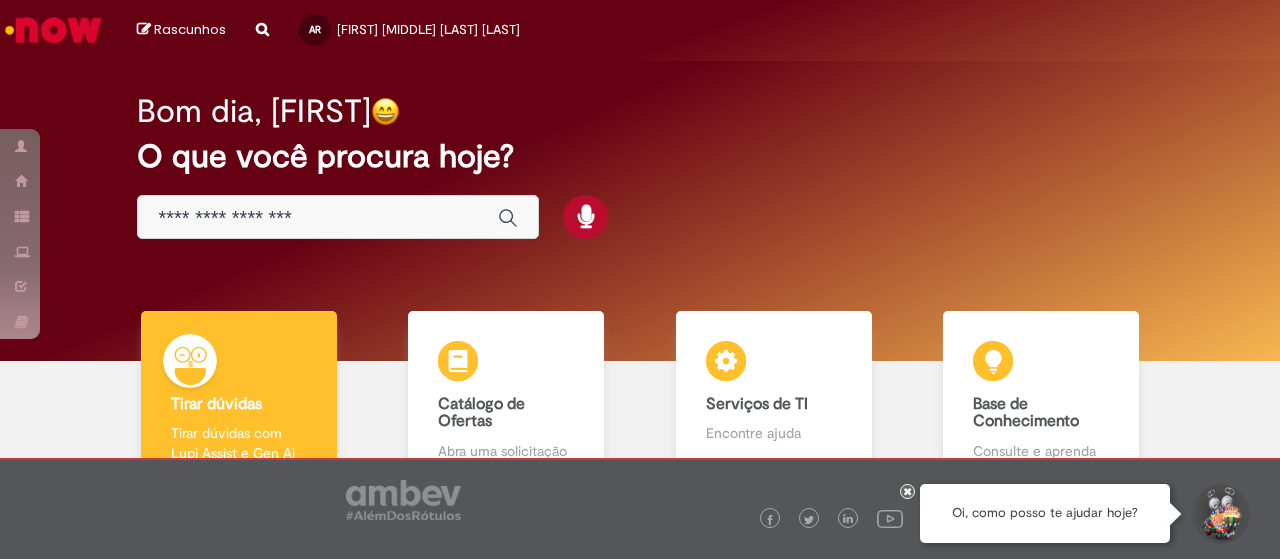scroll, scrollTop: 0, scrollLeft: 0, axis: both 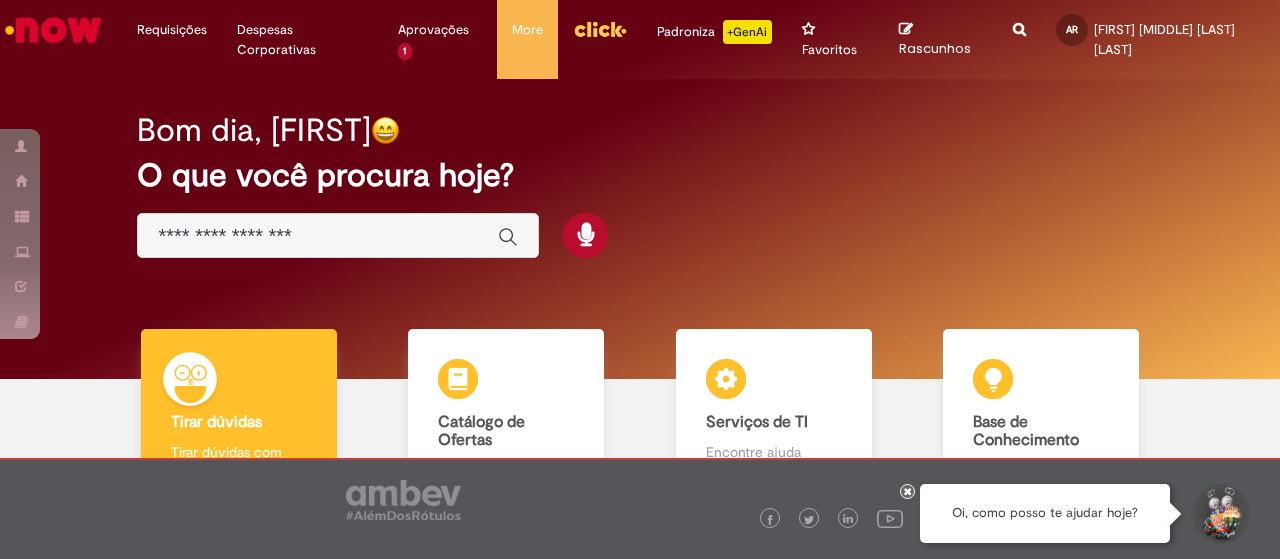 click at bounding box center (53, 30) 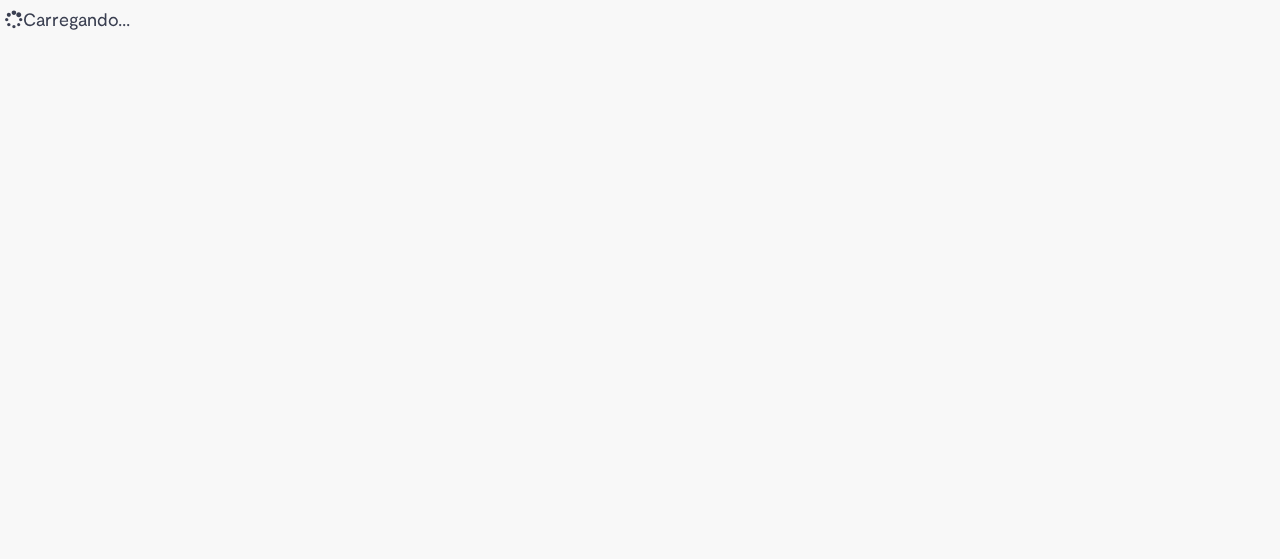 scroll, scrollTop: 0, scrollLeft: 0, axis: both 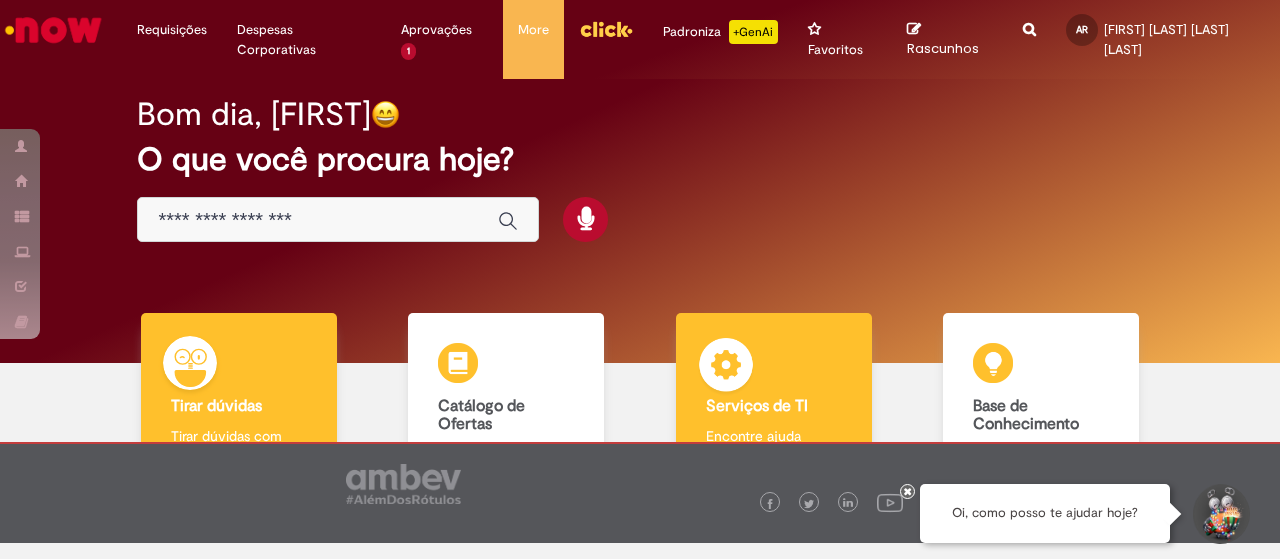 click on "Serviços de TI
Serviços de TI
Encontre ajuda" at bounding box center [774, 399] 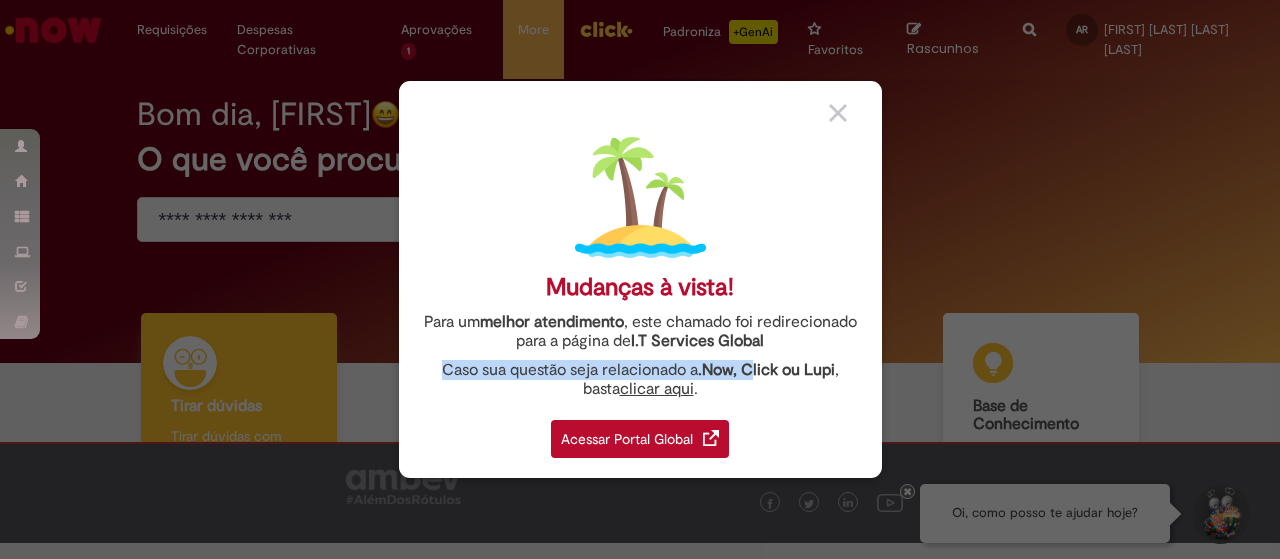 drag, startPoint x: 776, startPoint y: 348, endPoint x: 726, endPoint y: 371, distance: 55.03635 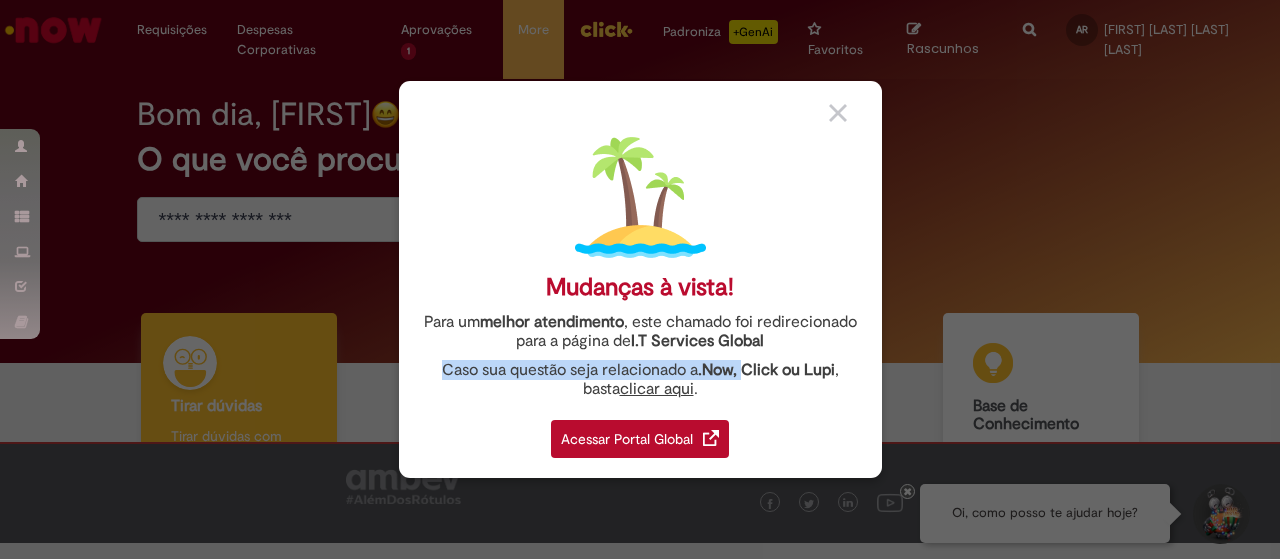 click on "Acessar Portal Global" at bounding box center [640, 439] 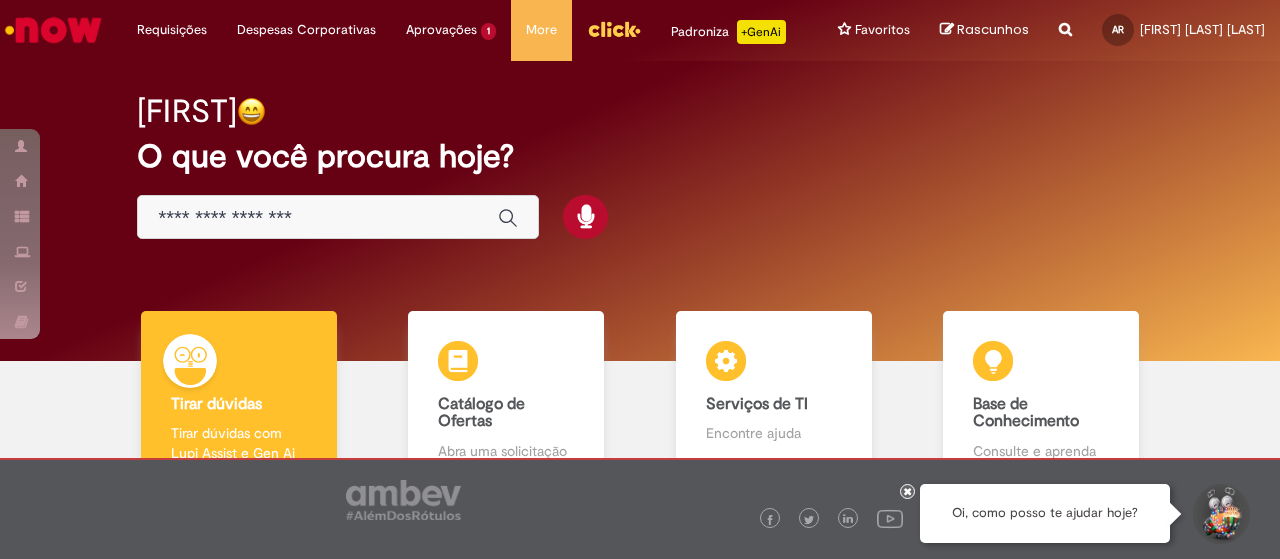 scroll, scrollTop: 0, scrollLeft: 0, axis: both 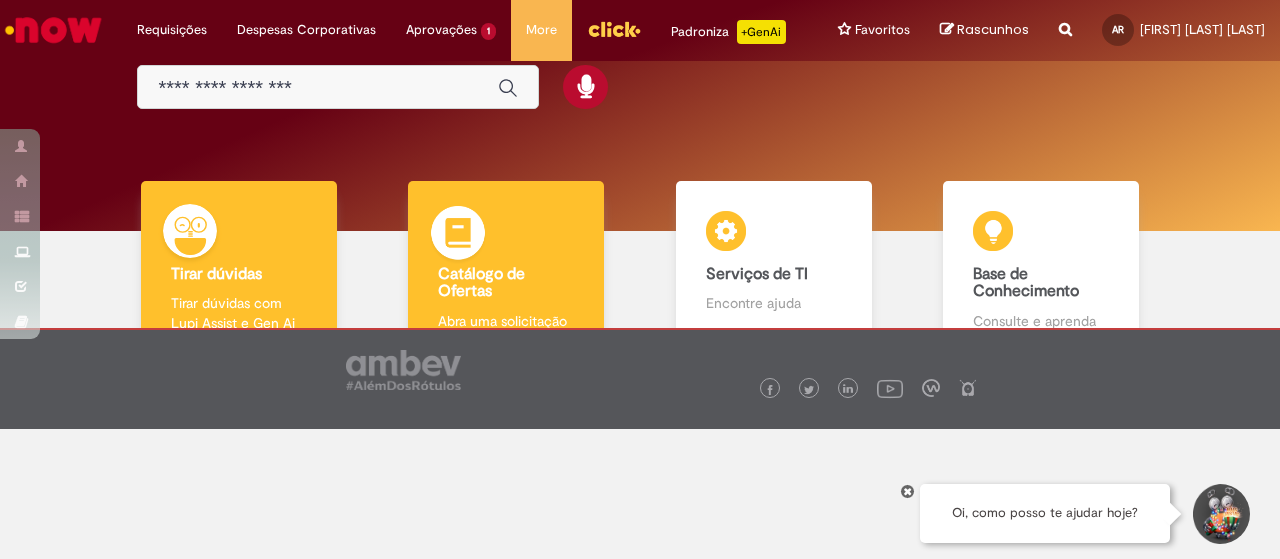 click at bounding box center [458, 236] 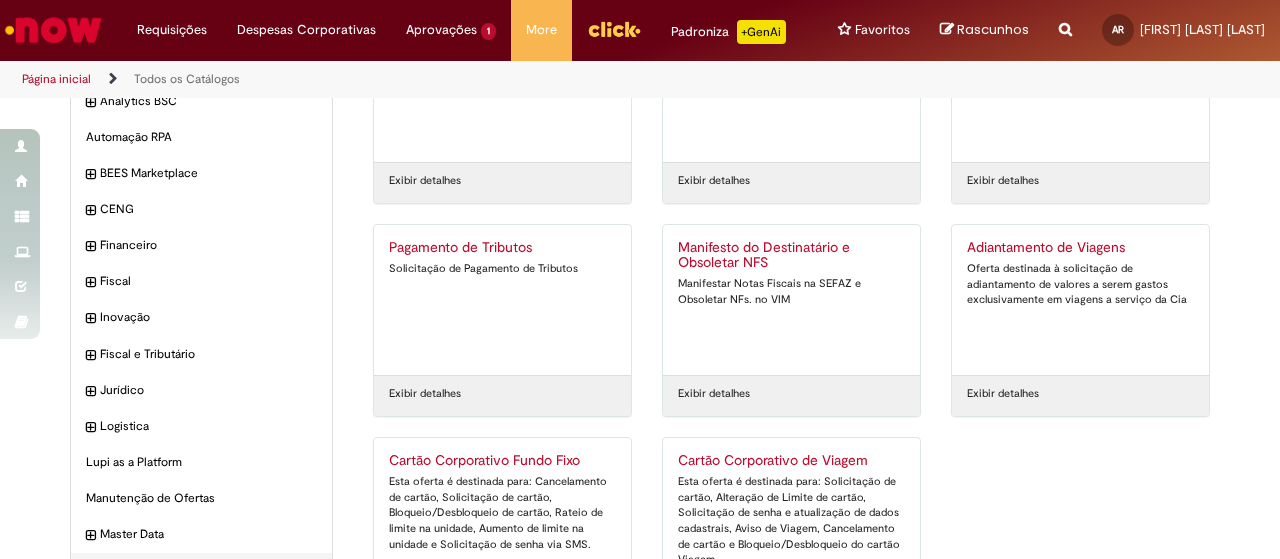 scroll, scrollTop: 0, scrollLeft: 0, axis: both 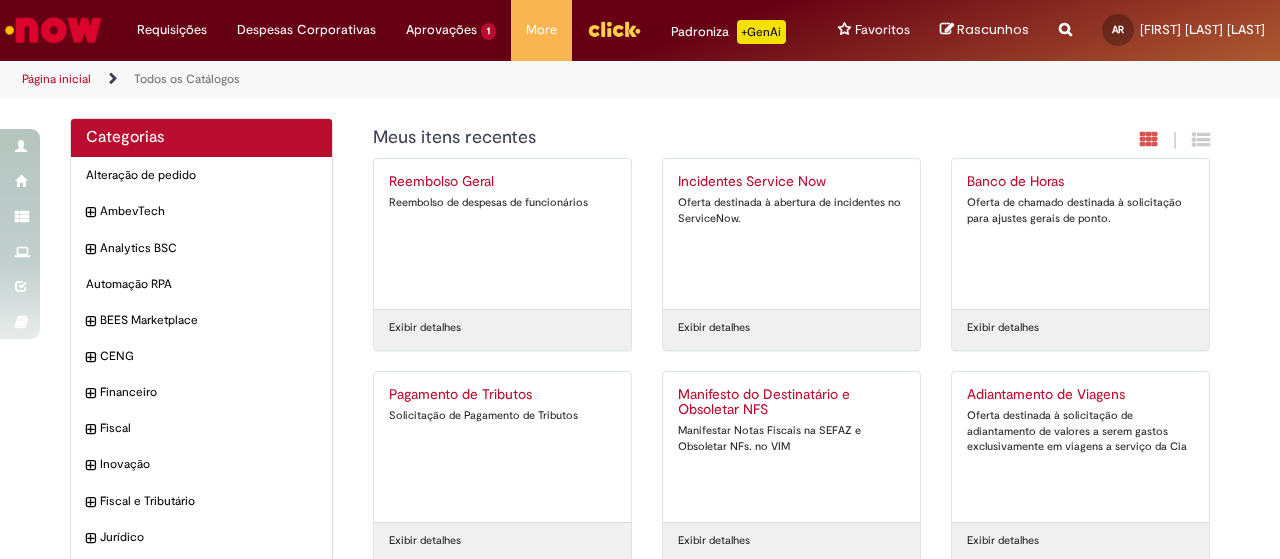 click at bounding box center [1065, 18] 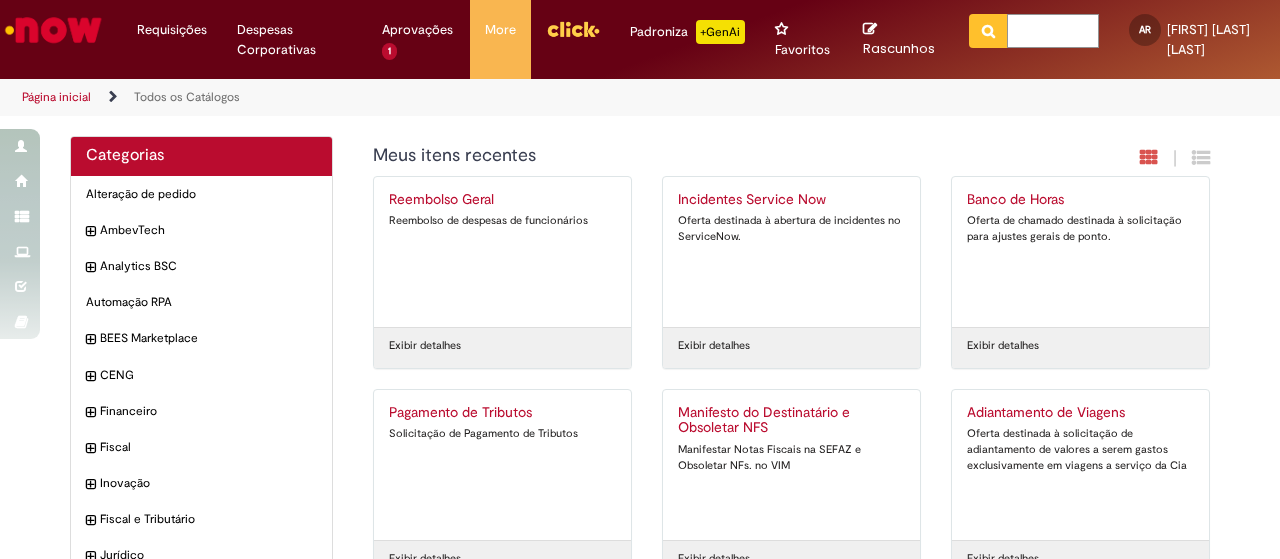 click at bounding box center [1053, 31] 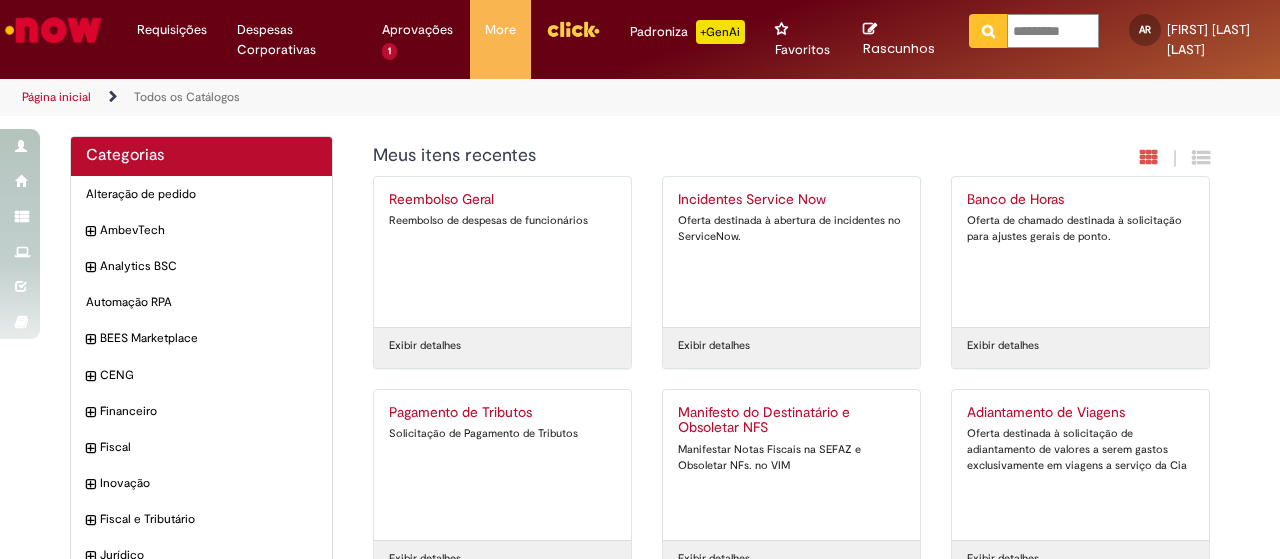 type on "**********" 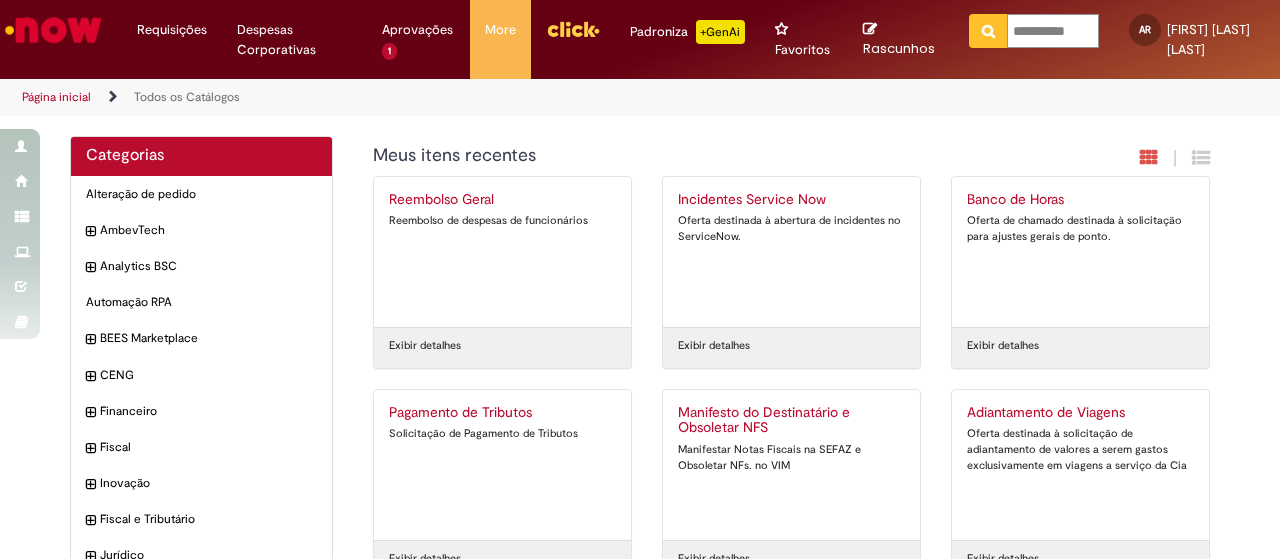 click at bounding box center [988, 31] 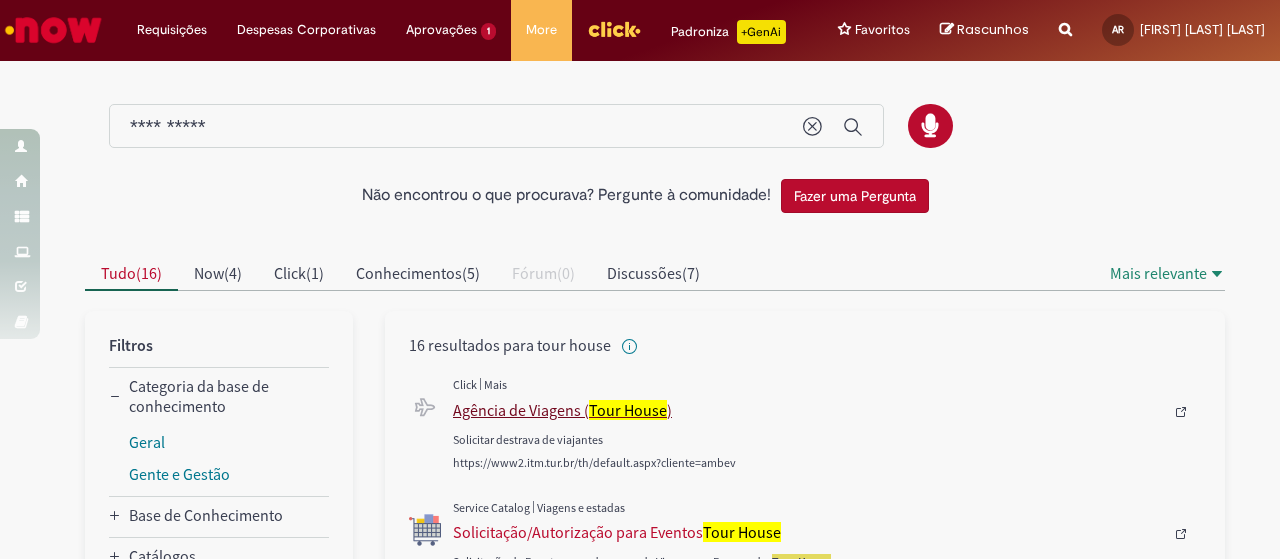 click on "Agência de Viagens ( Tour House )" at bounding box center (808, 410) 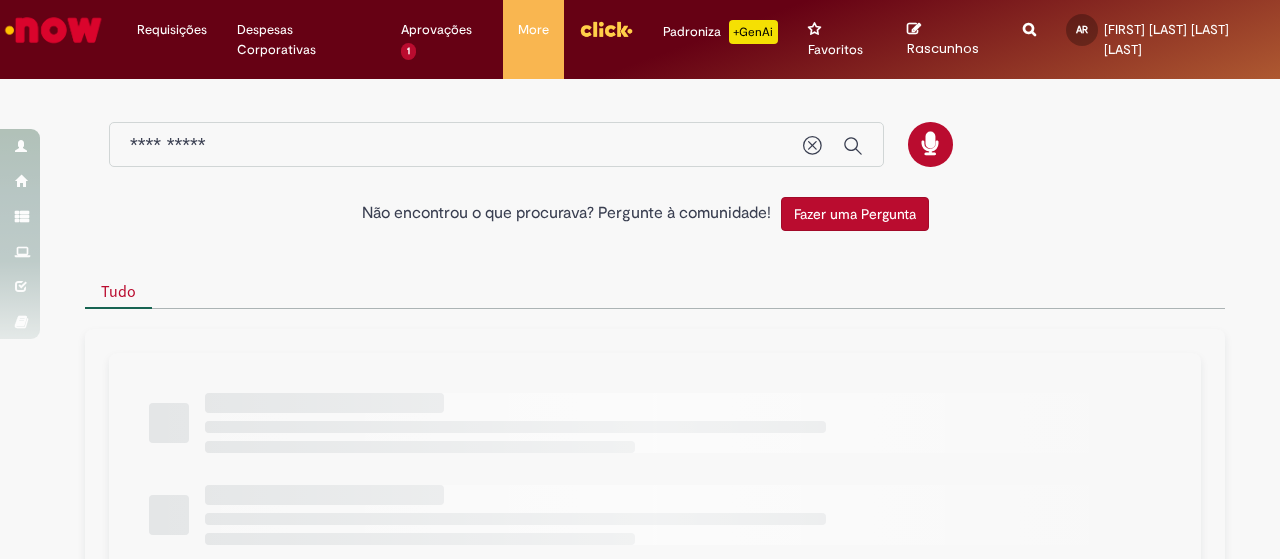 scroll, scrollTop: 0, scrollLeft: 0, axis: both 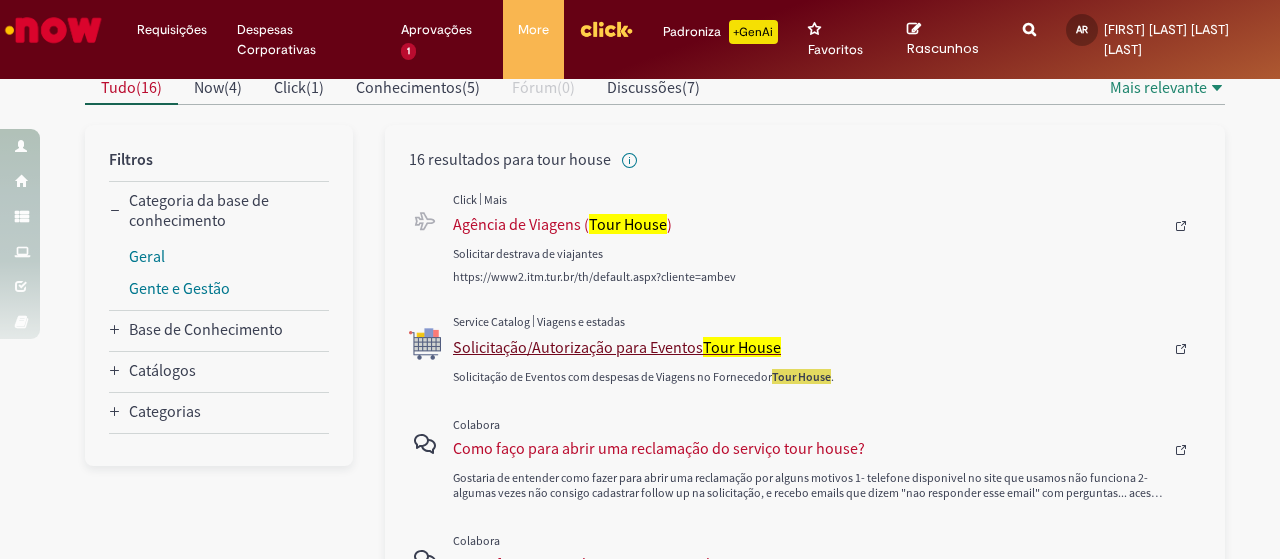 click on "Solicitação/Autorização para Eventos  Tour House" at bounding box center [808, 347] 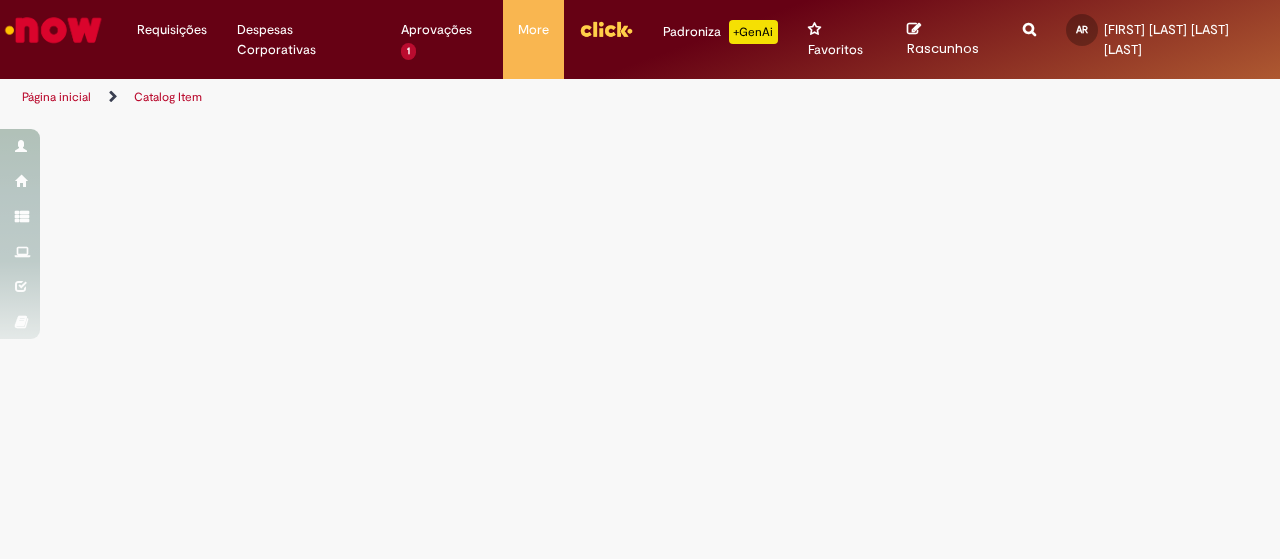 scroll, scrollTop: 0, scrollLeft: 0, axis: both 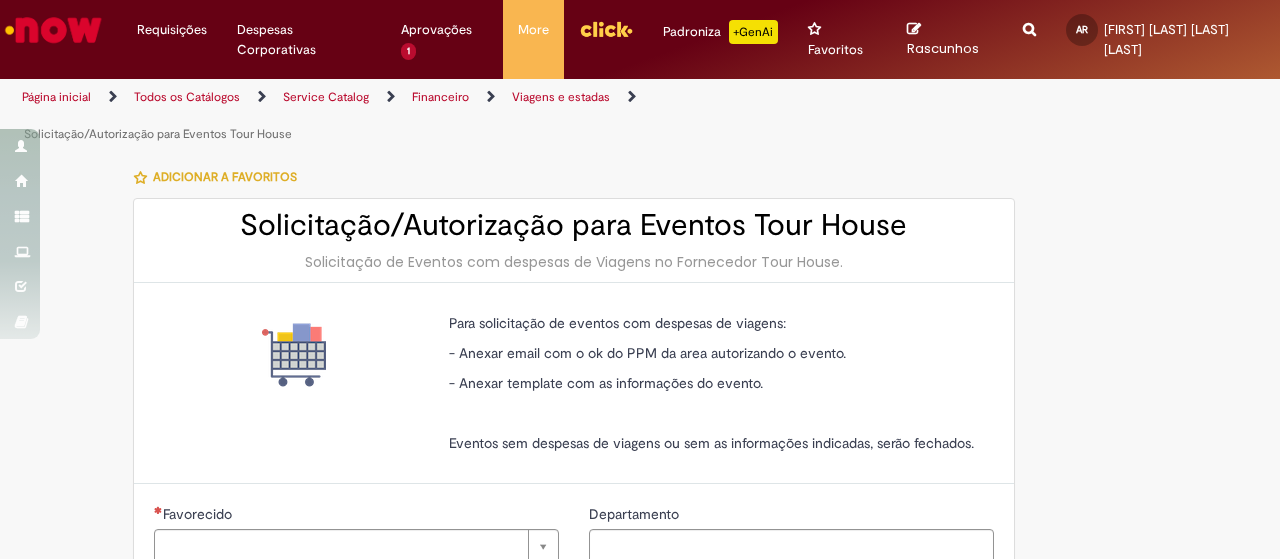 type on "********" 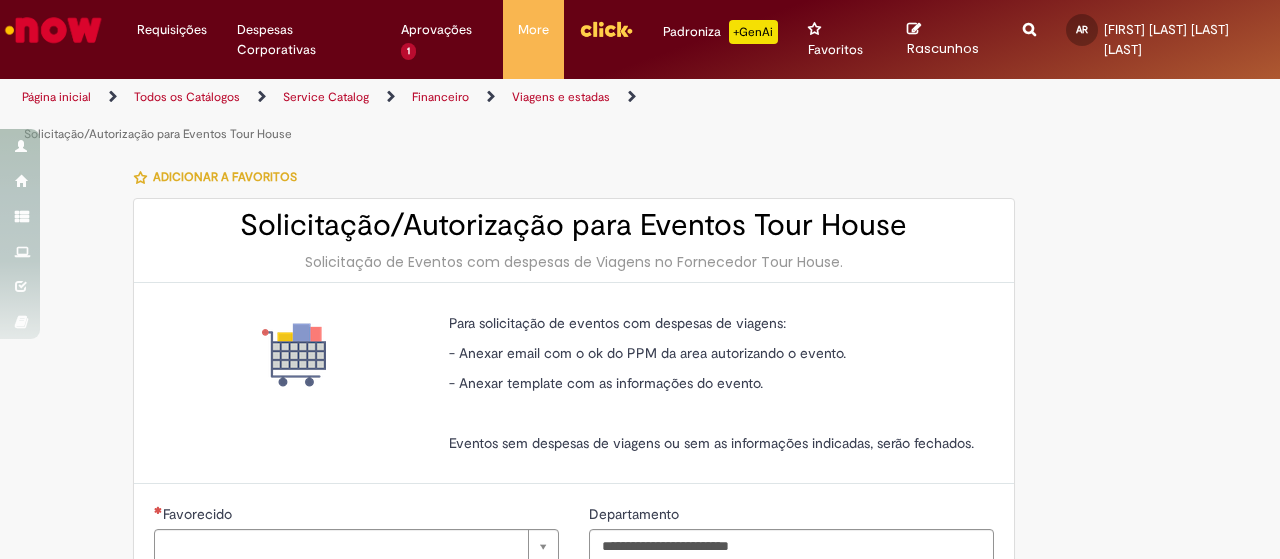 type 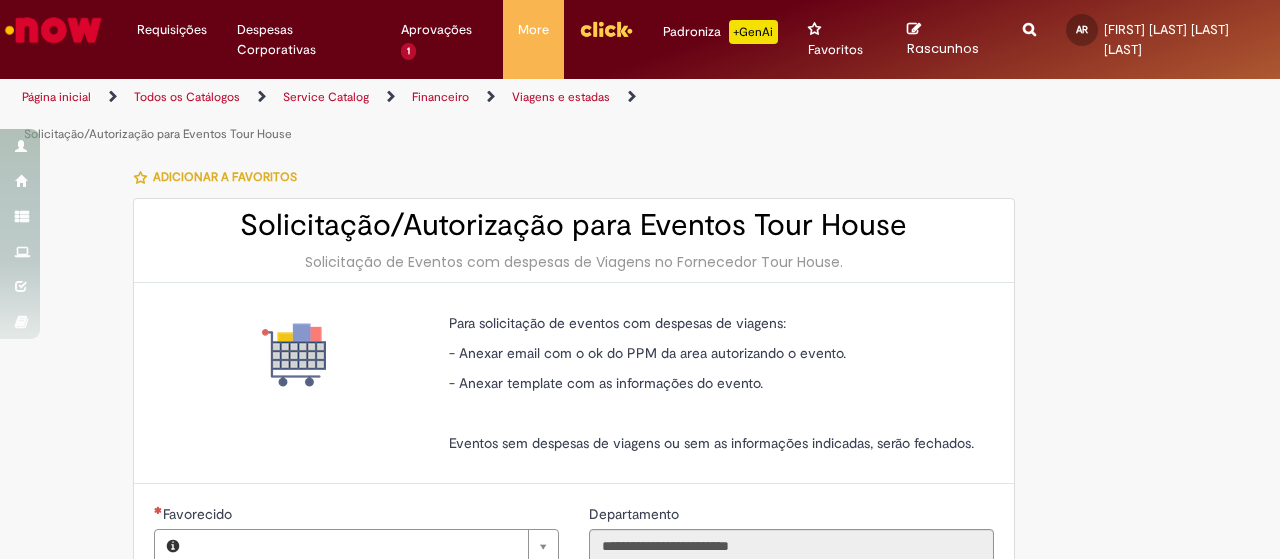 type on "**********" 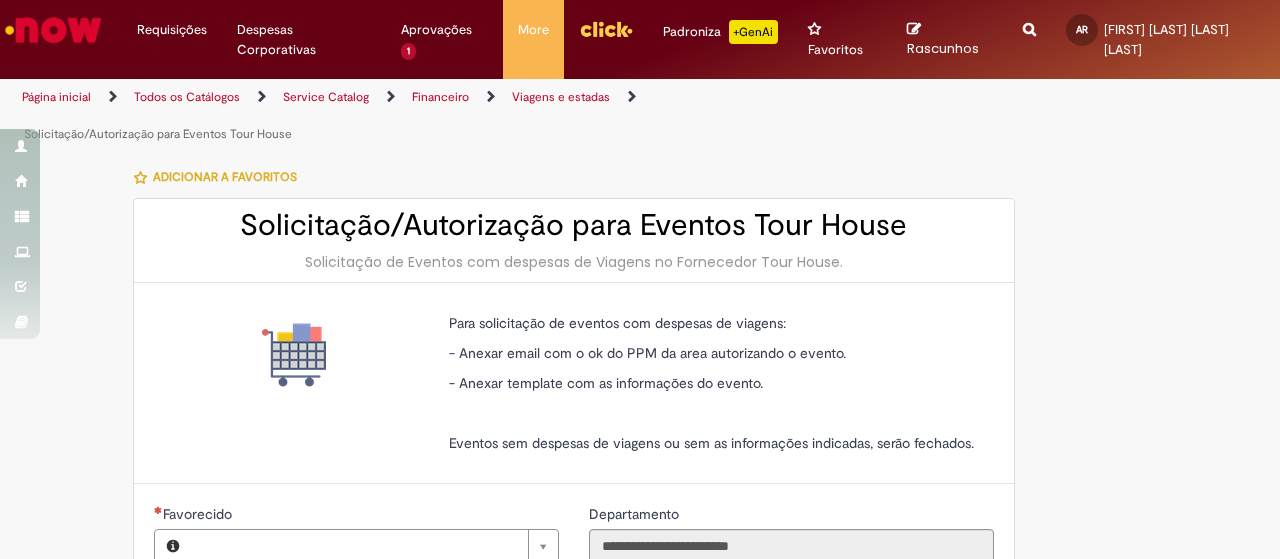 type on "**********" 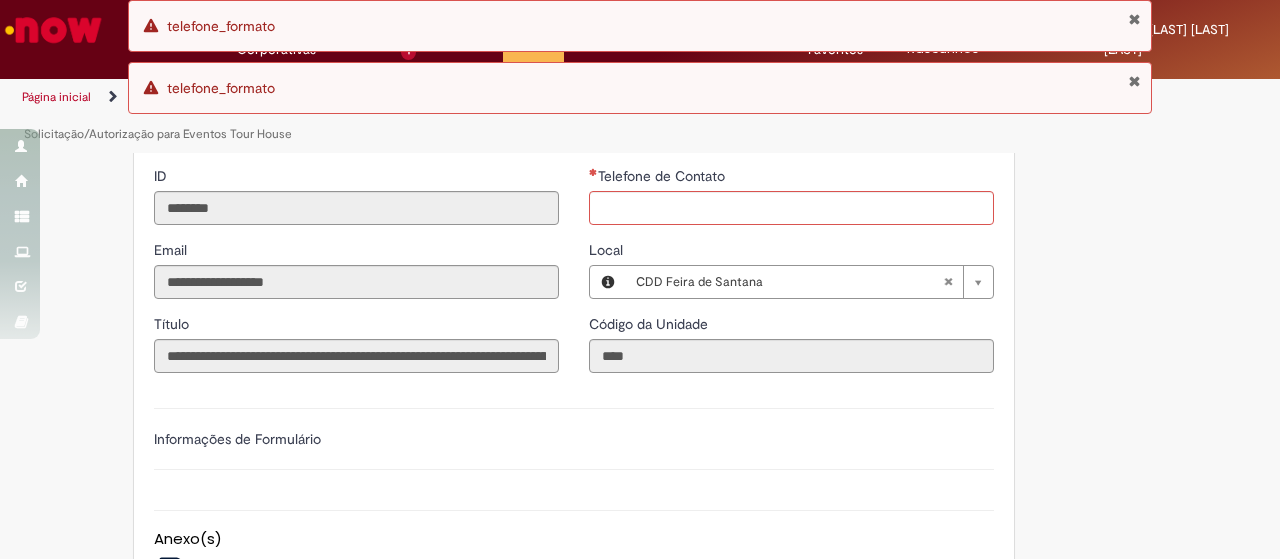 scroll, scrollTop: 0, scrollLeft: 0, axis: both 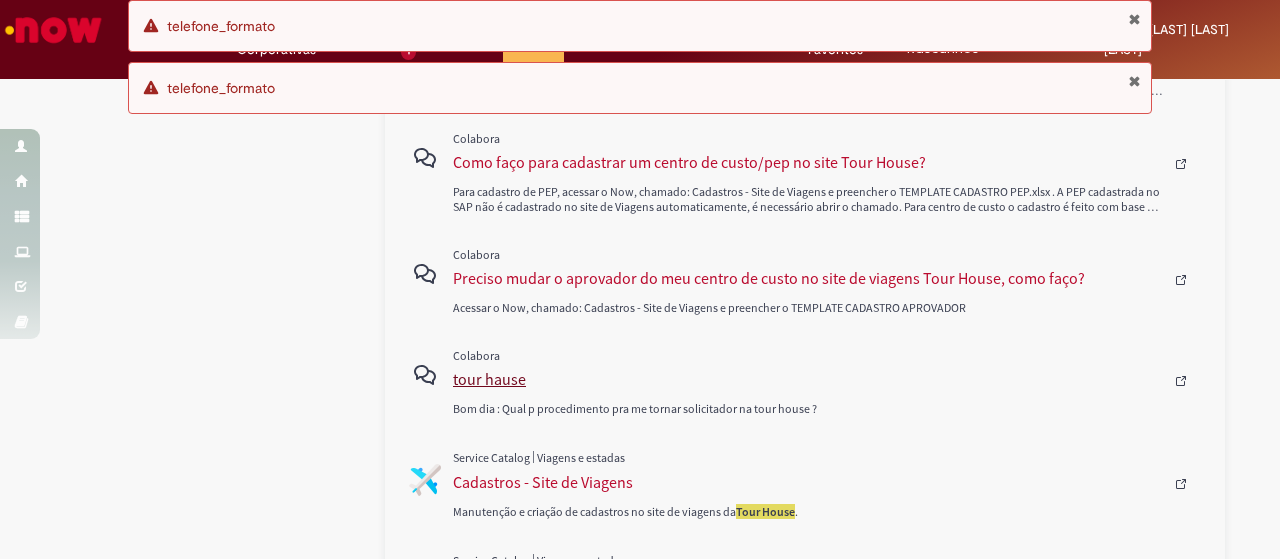 click on "tour hause" at bounding box center [808, 379] 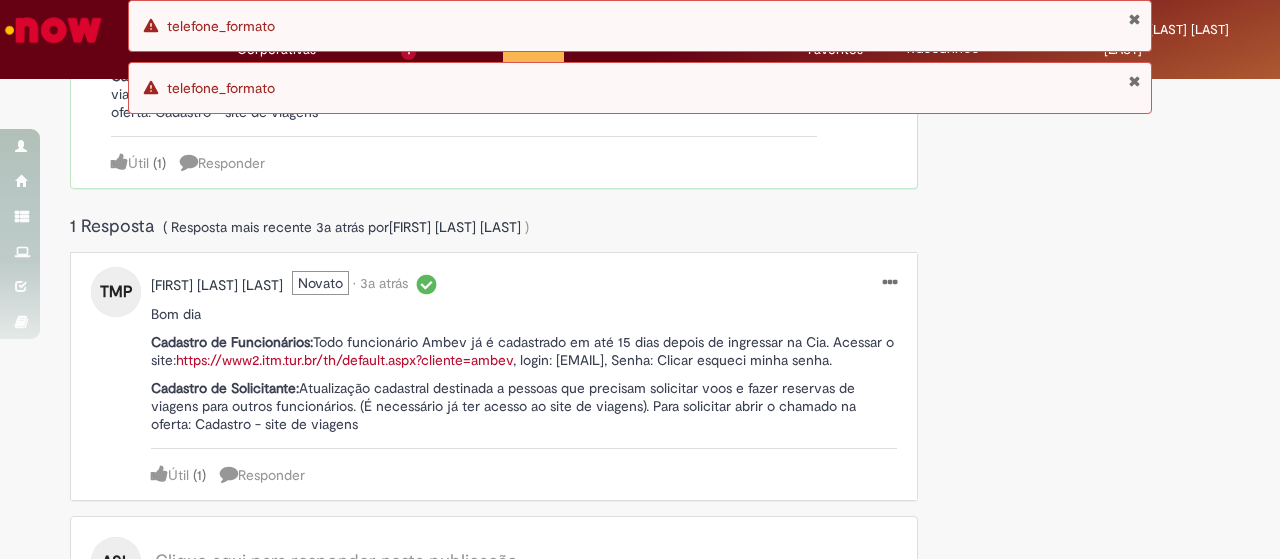 scroll, scrollTop: 0, scrollLeft: 0, axis: both 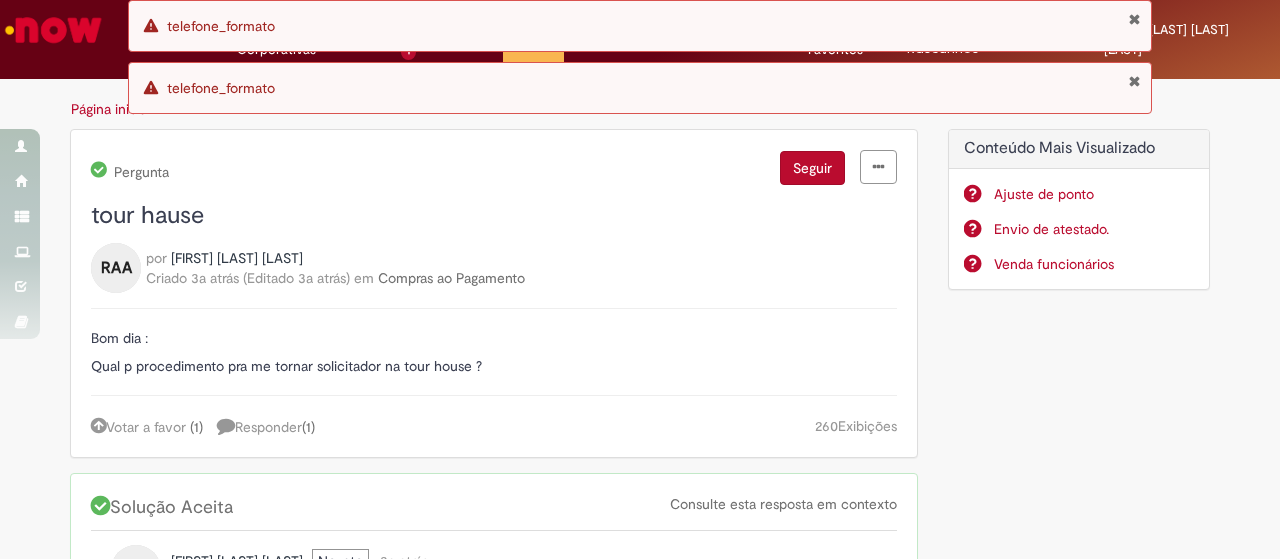 click at bounding box center [1134, 81] 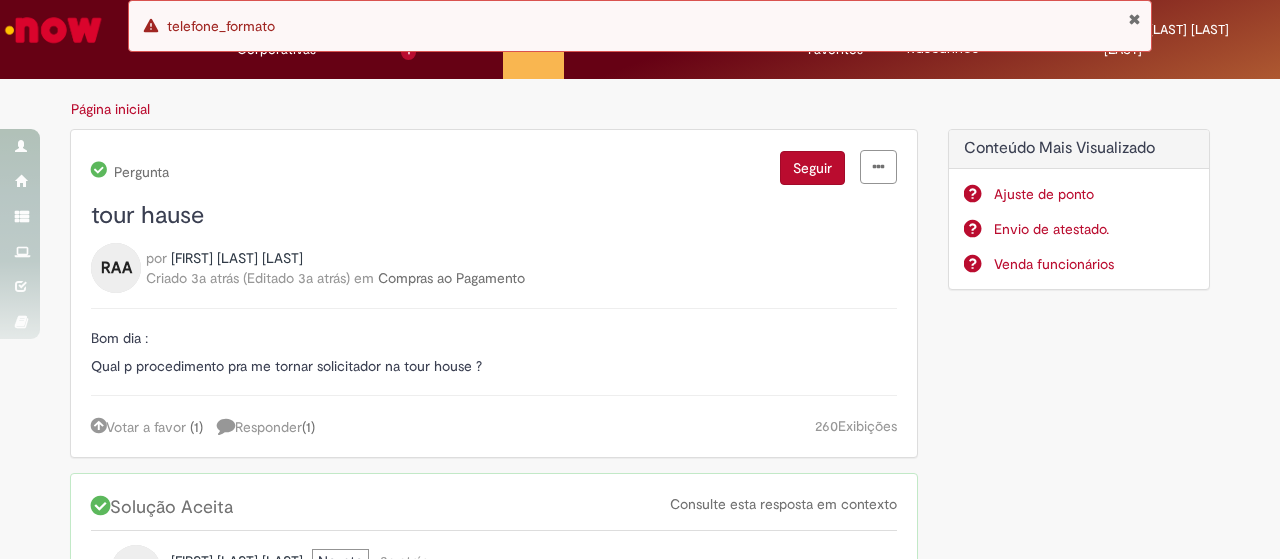 click at bounding box center [1134, 19] 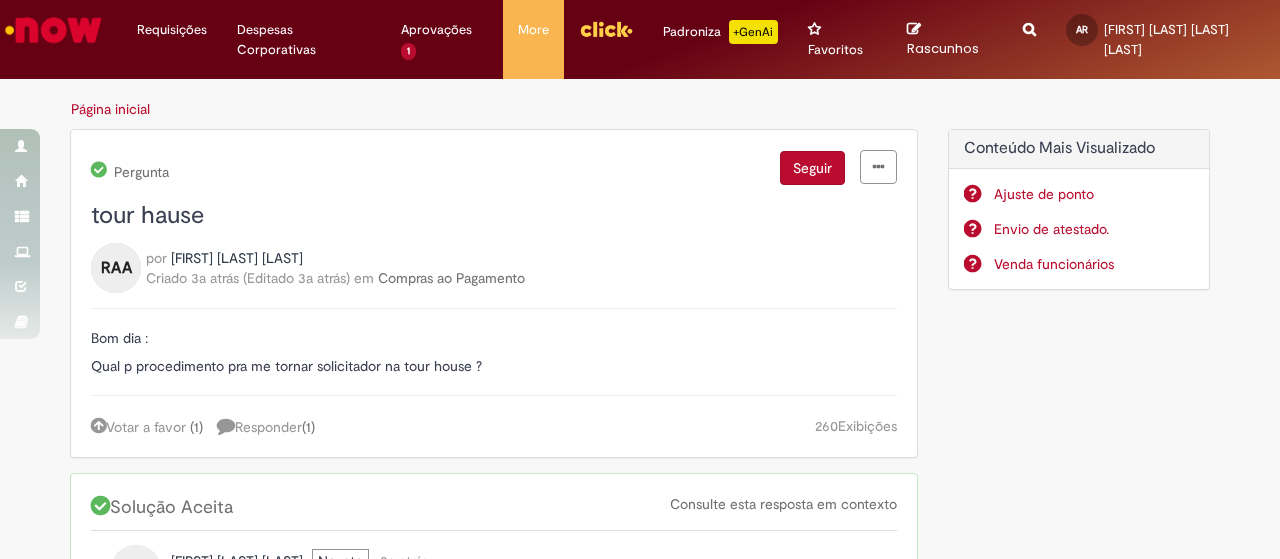 click at bounding box center (53, 30) 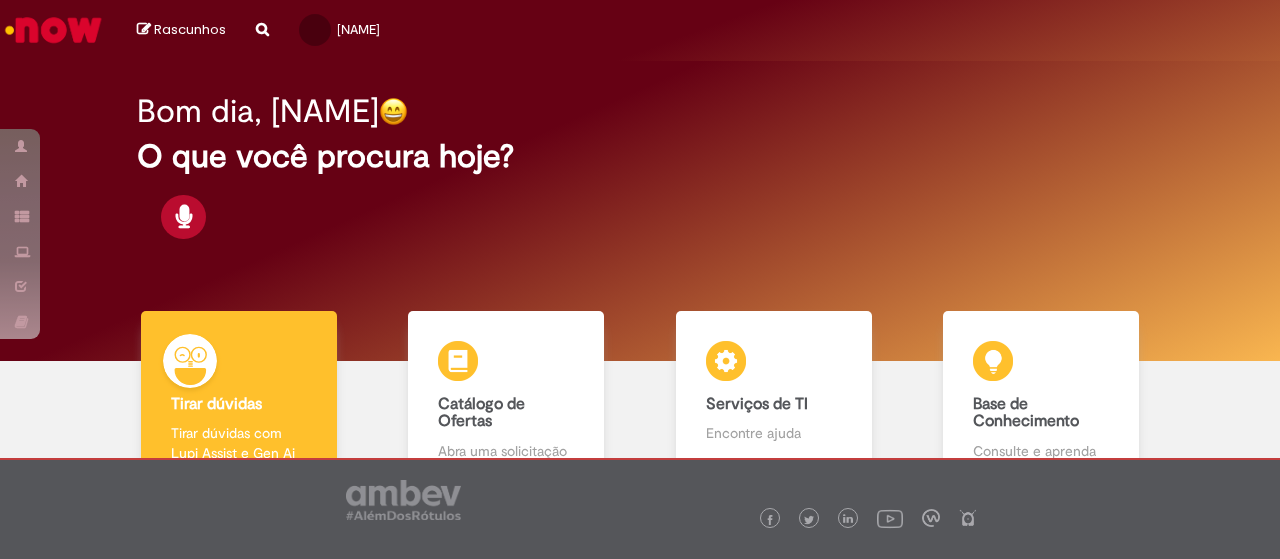 scroll, scrollTop: 0, scrollLeft: 0, axis: both 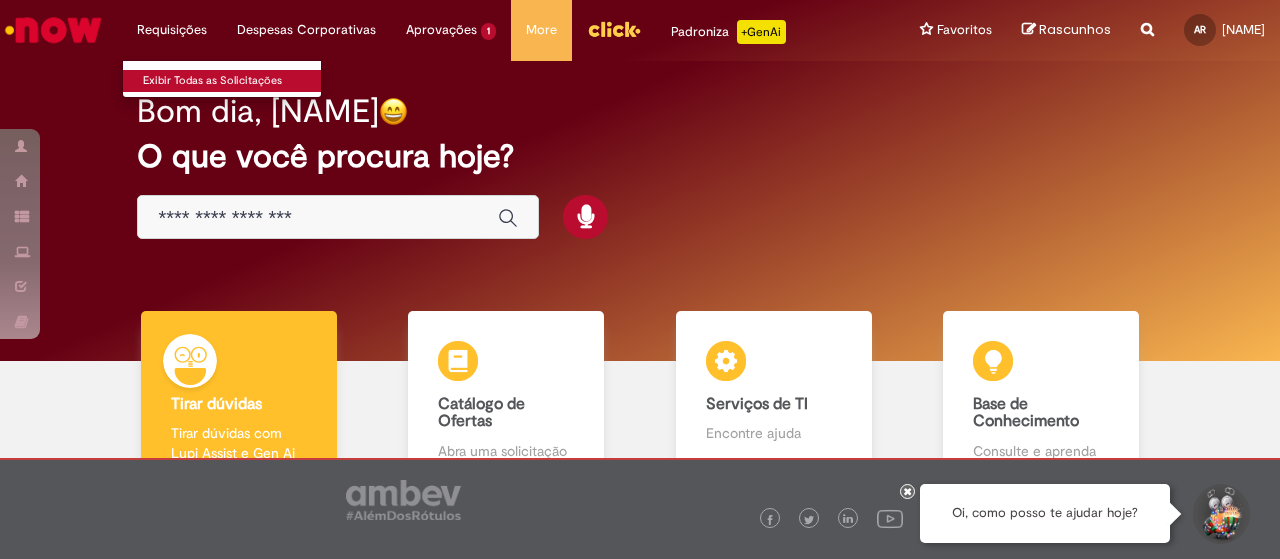 click on "Exibir Todas as Solicitações" at bounding box center [233, 81] 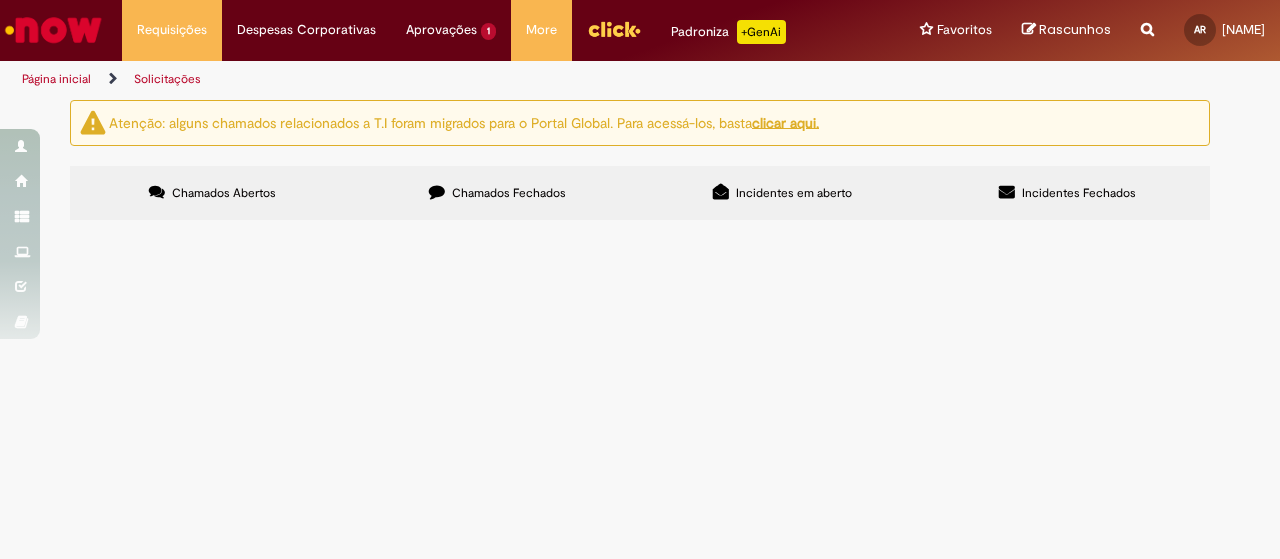 click at bounding box center (0, 0) 